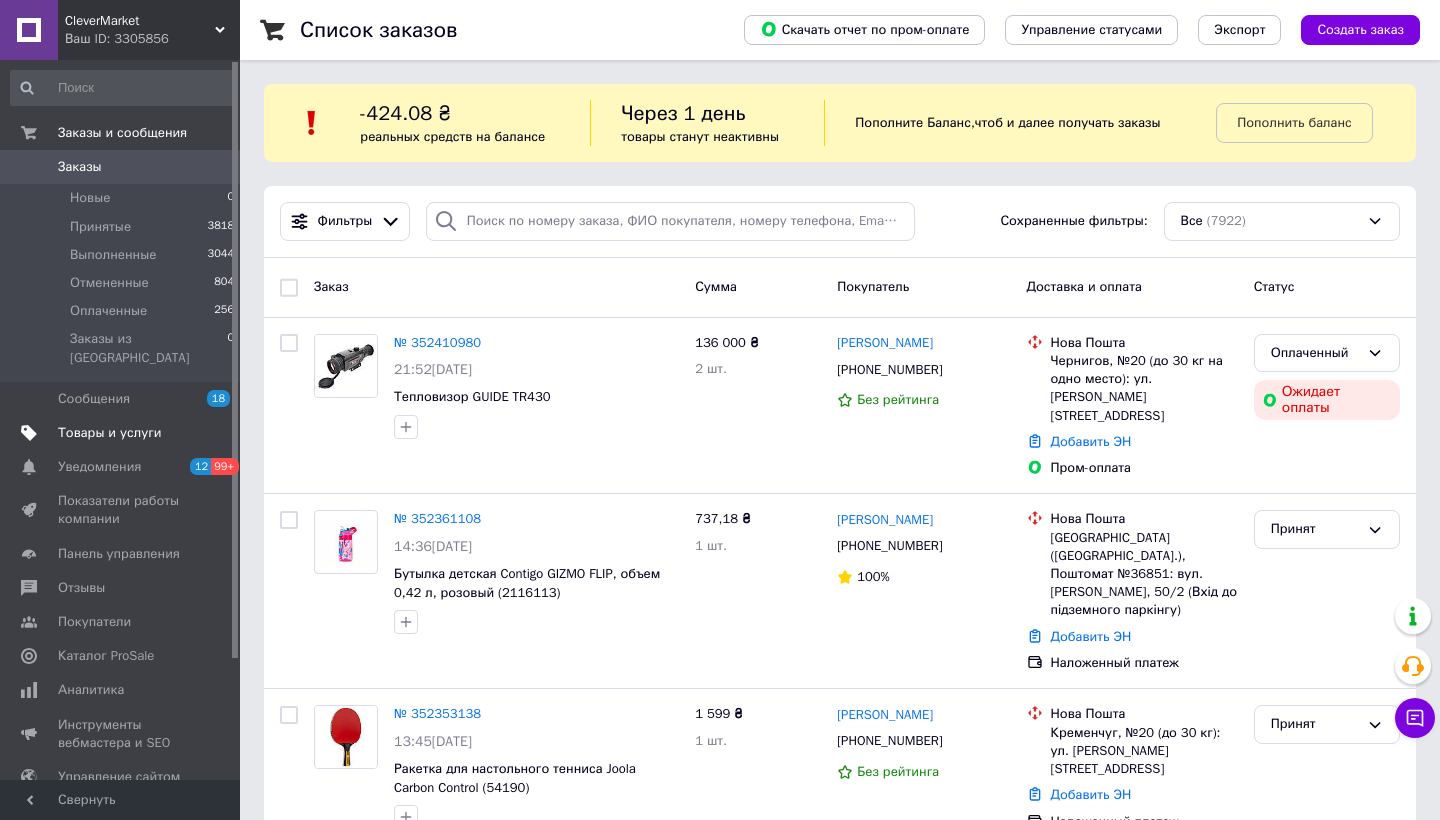 scroll, scrollTop: 0, scrollLeft: 0, axis: both 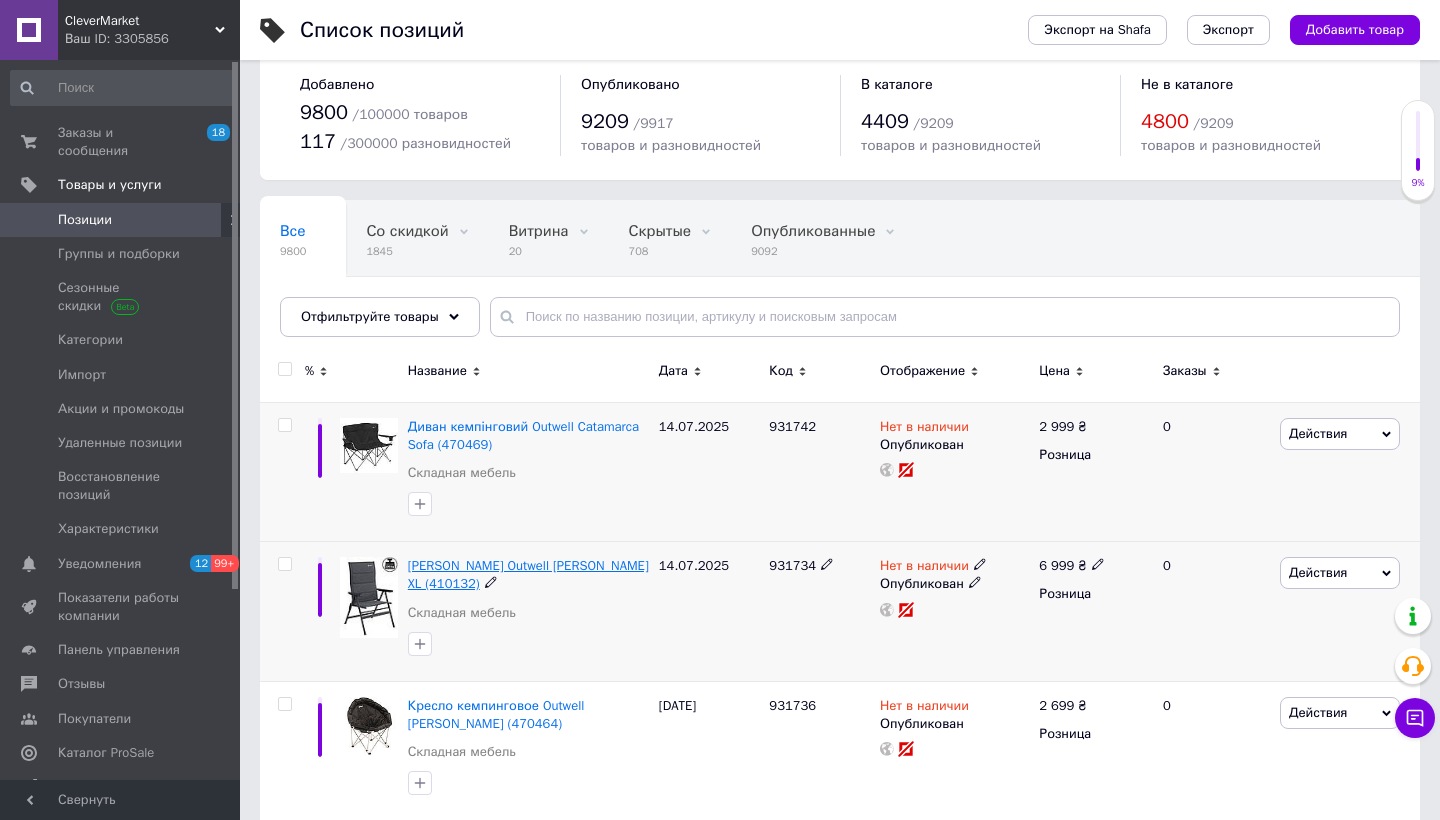 click on "[PERSON_NAME] Outwell [PERSON_NAME] XL (410132)" at bounding box center [528, 574] 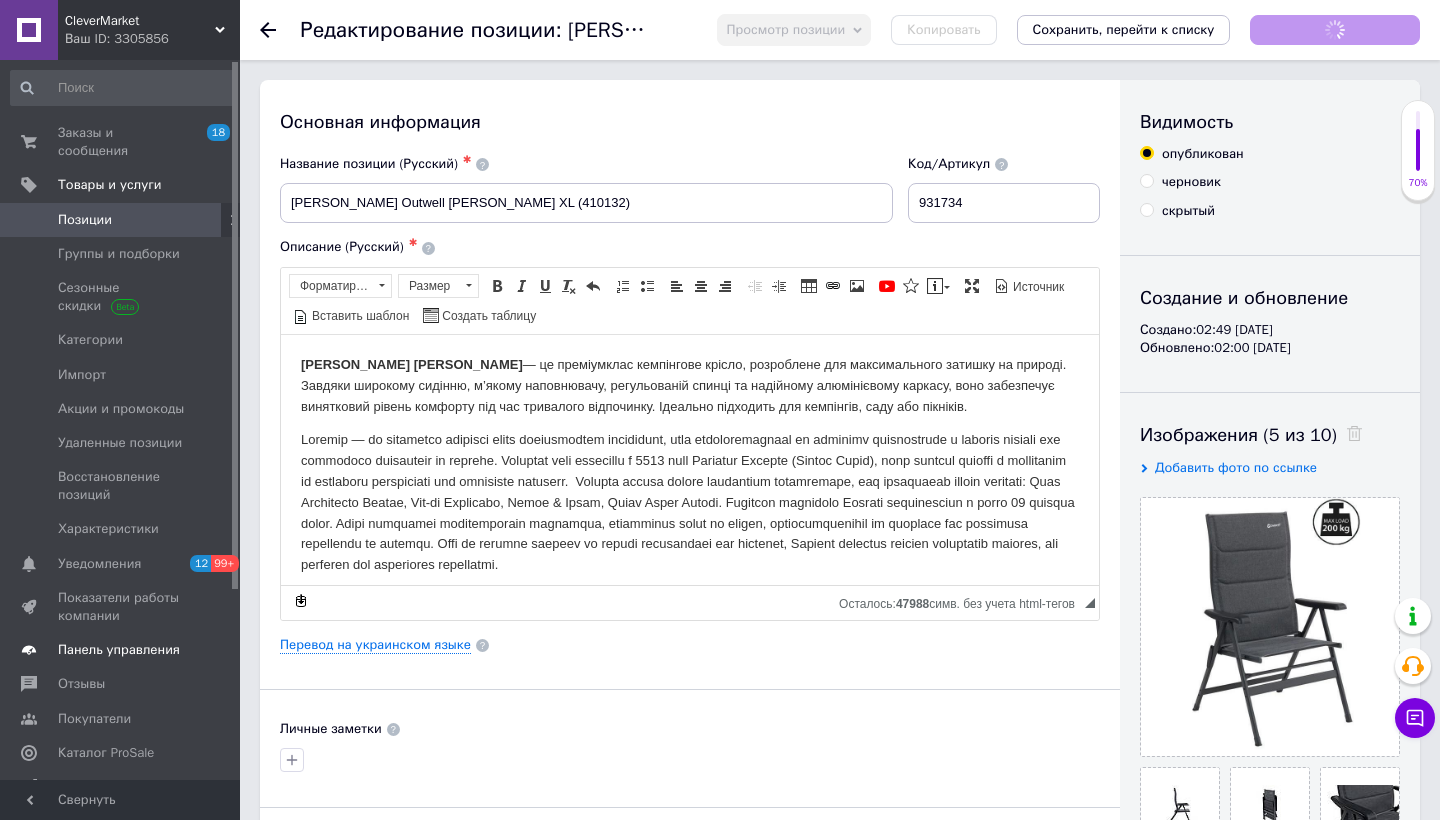 scroll, scrollTop: 0, scrollLeft: 0, axis: both 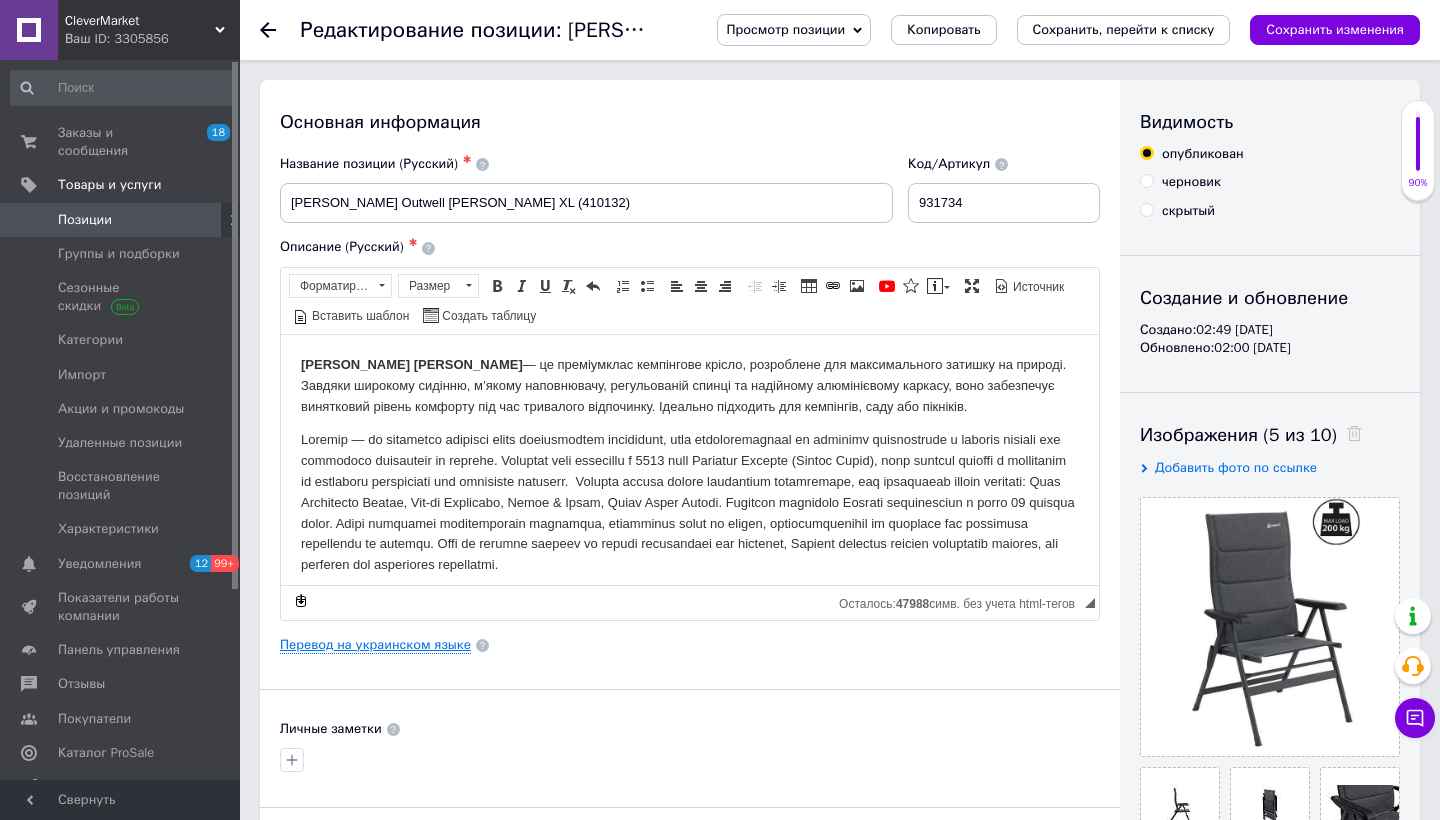 click on "Перевод на украинском языке" at bounding box center (375, 645) 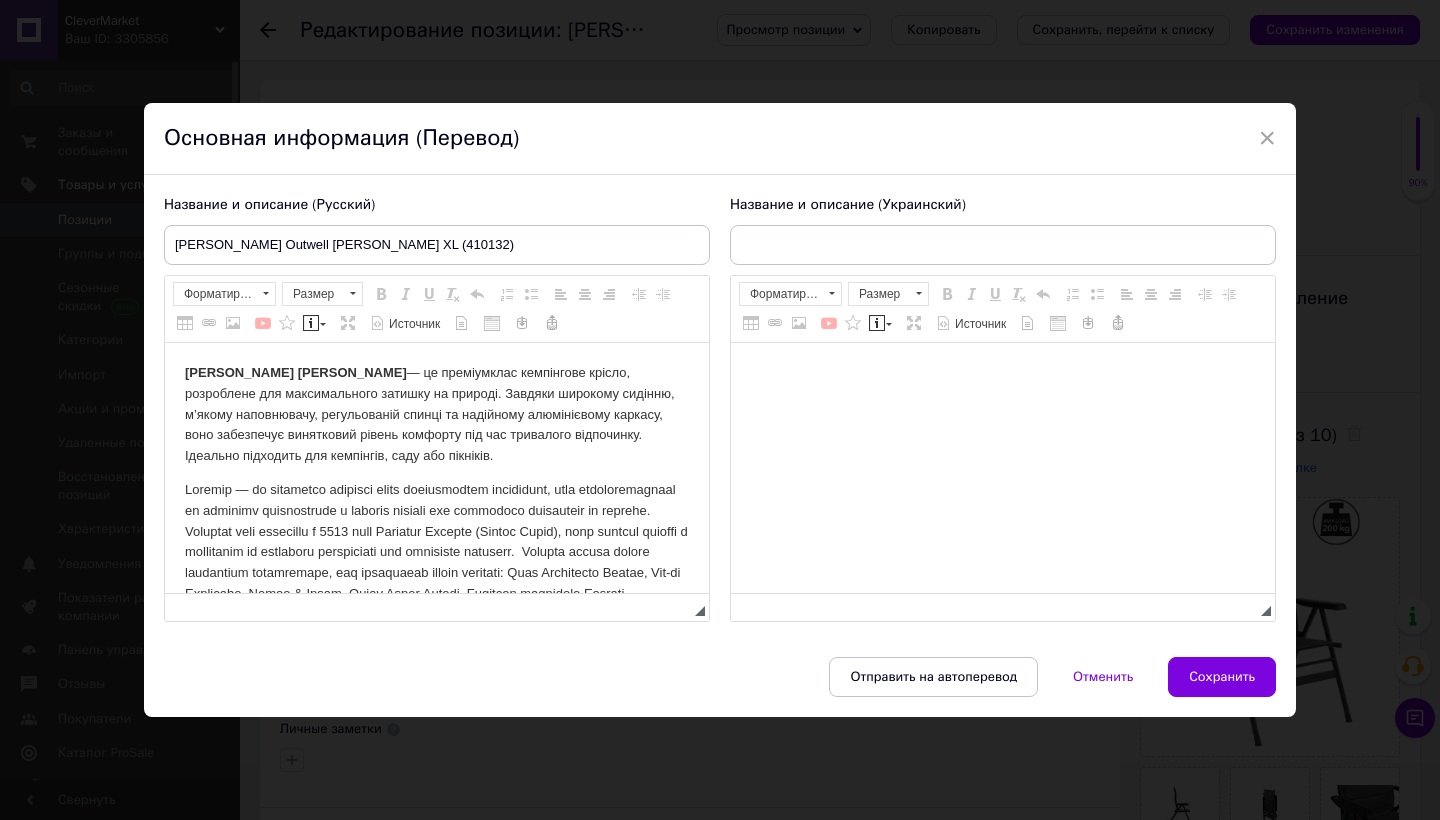 scroll, scrollTop: 0, scrollLeft: 0, axis: both 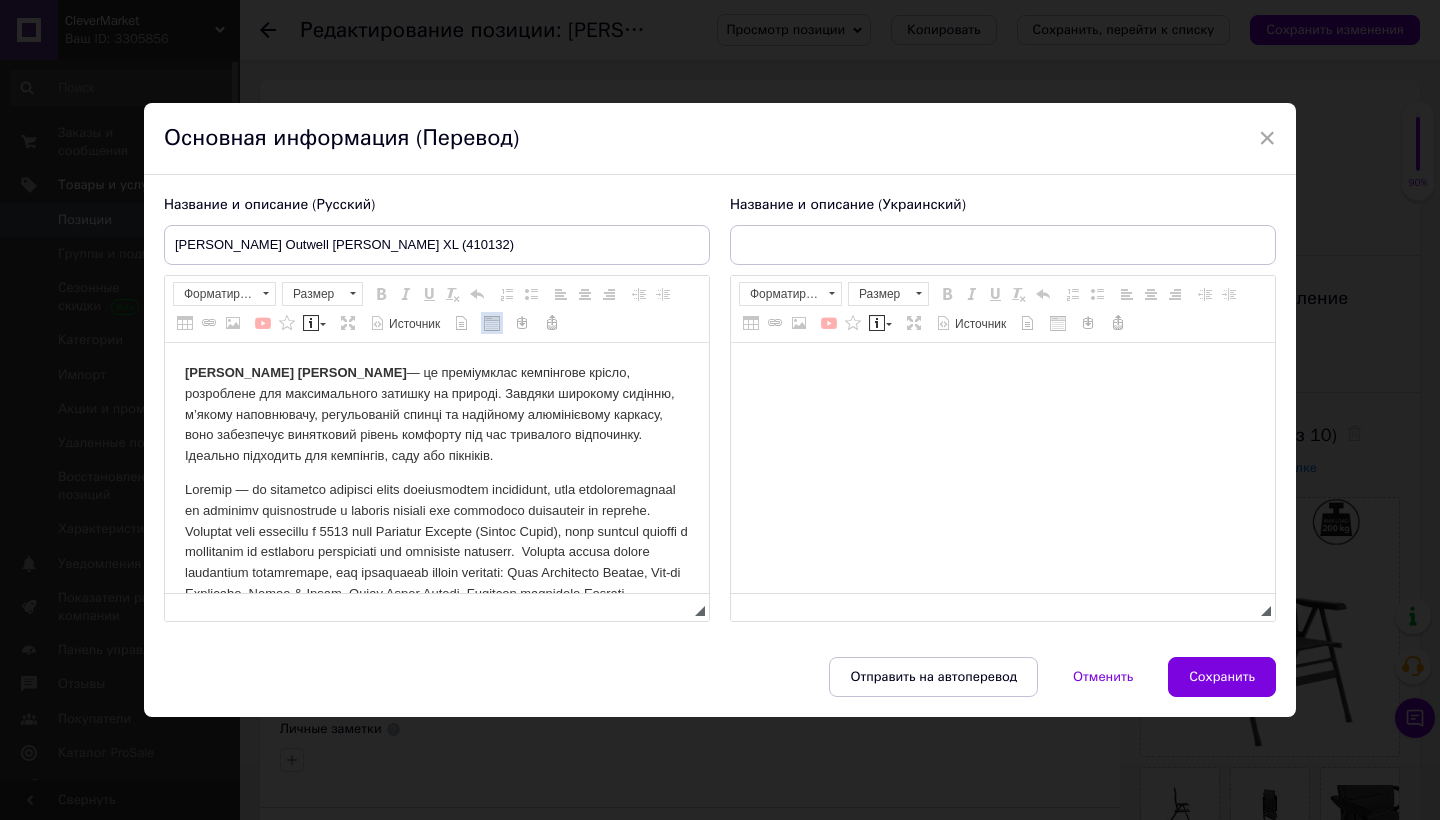 type on "[PERSON_NAME] Outwell [PERSON_NAME] XL (410132)" 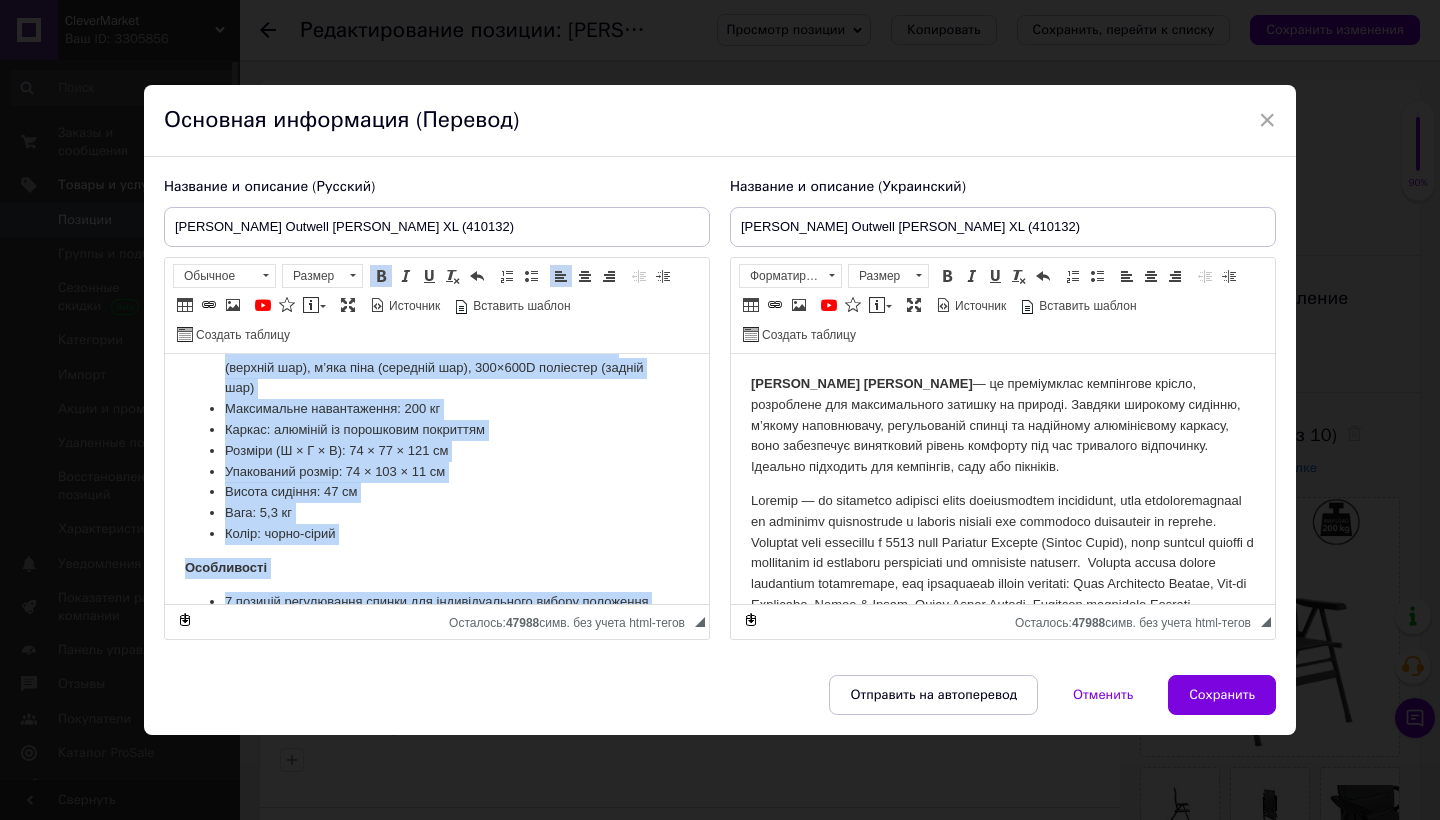 scroll, scrollTop: 655, scrollLeft: 0, axis: vertical 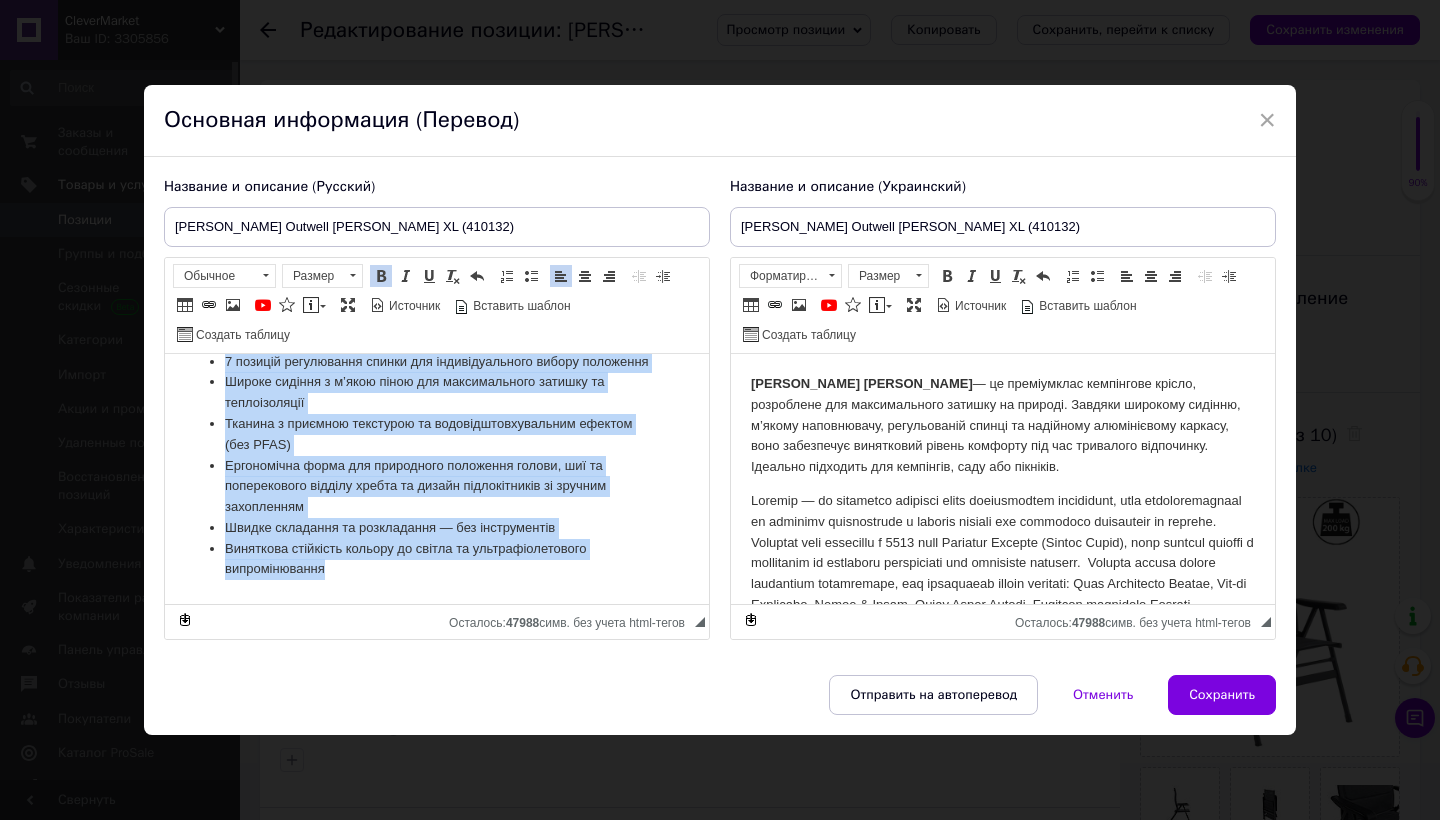 drag, startPoint x: 182, startPoint y: 376, endPoint x: 285, endPoint y: 687, distance: 327.61258 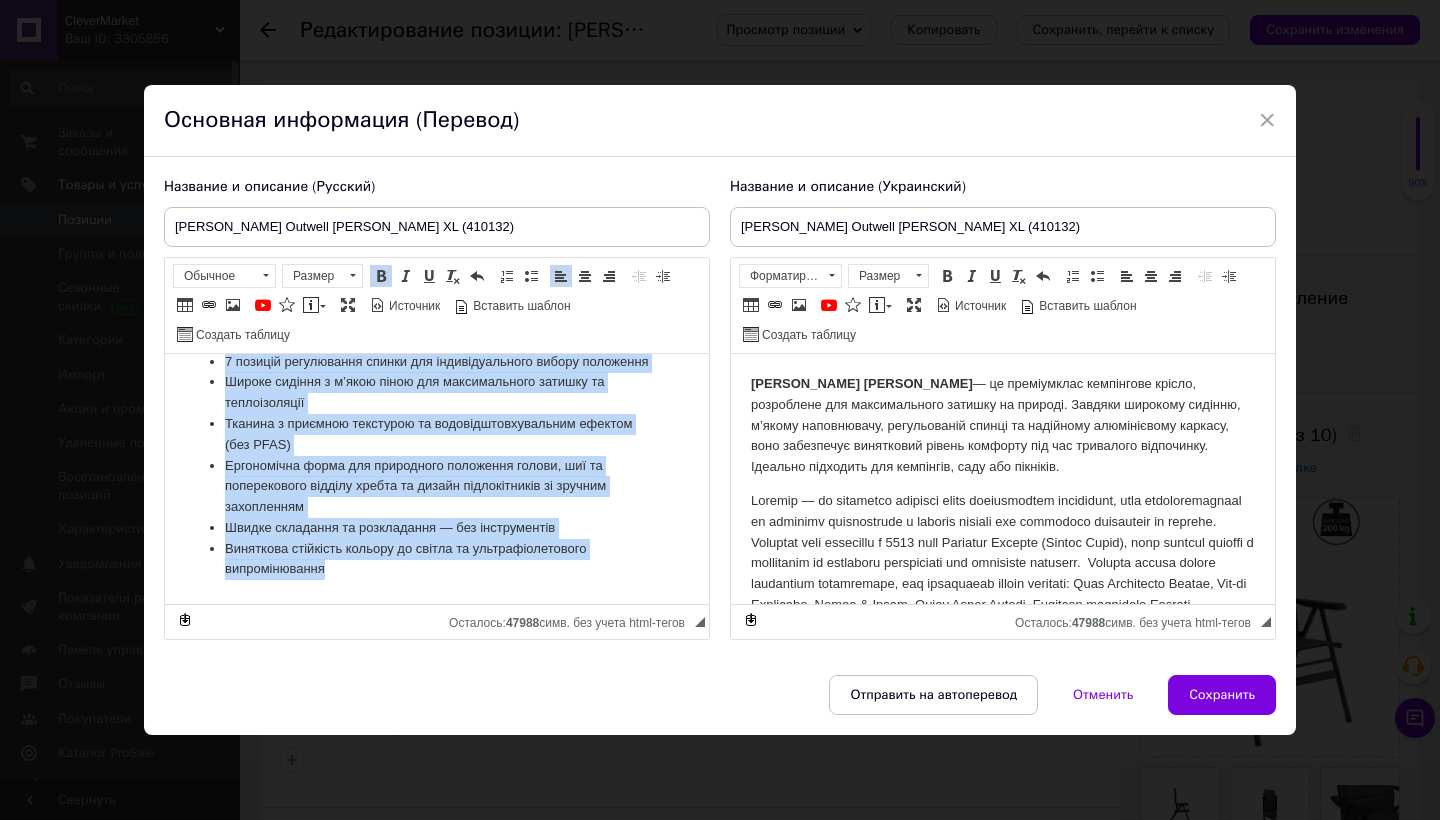 scroll, scrollTop: 622, scrollLeft: 0, axis: vertical 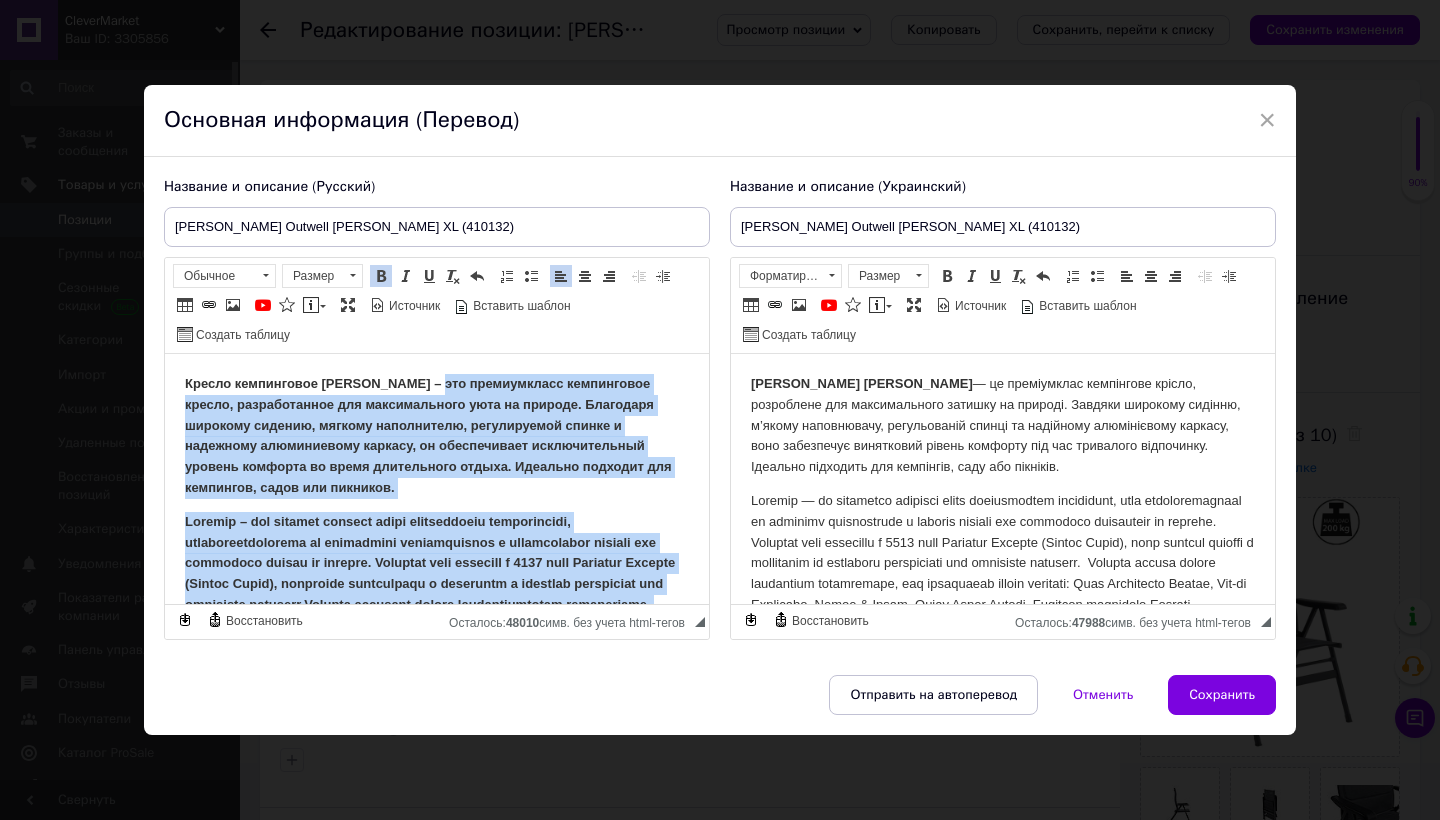drag, startPoint x: 687, startPoint y: 573, endPoint x: 436, endPoint y: 387, distance: 312.40518 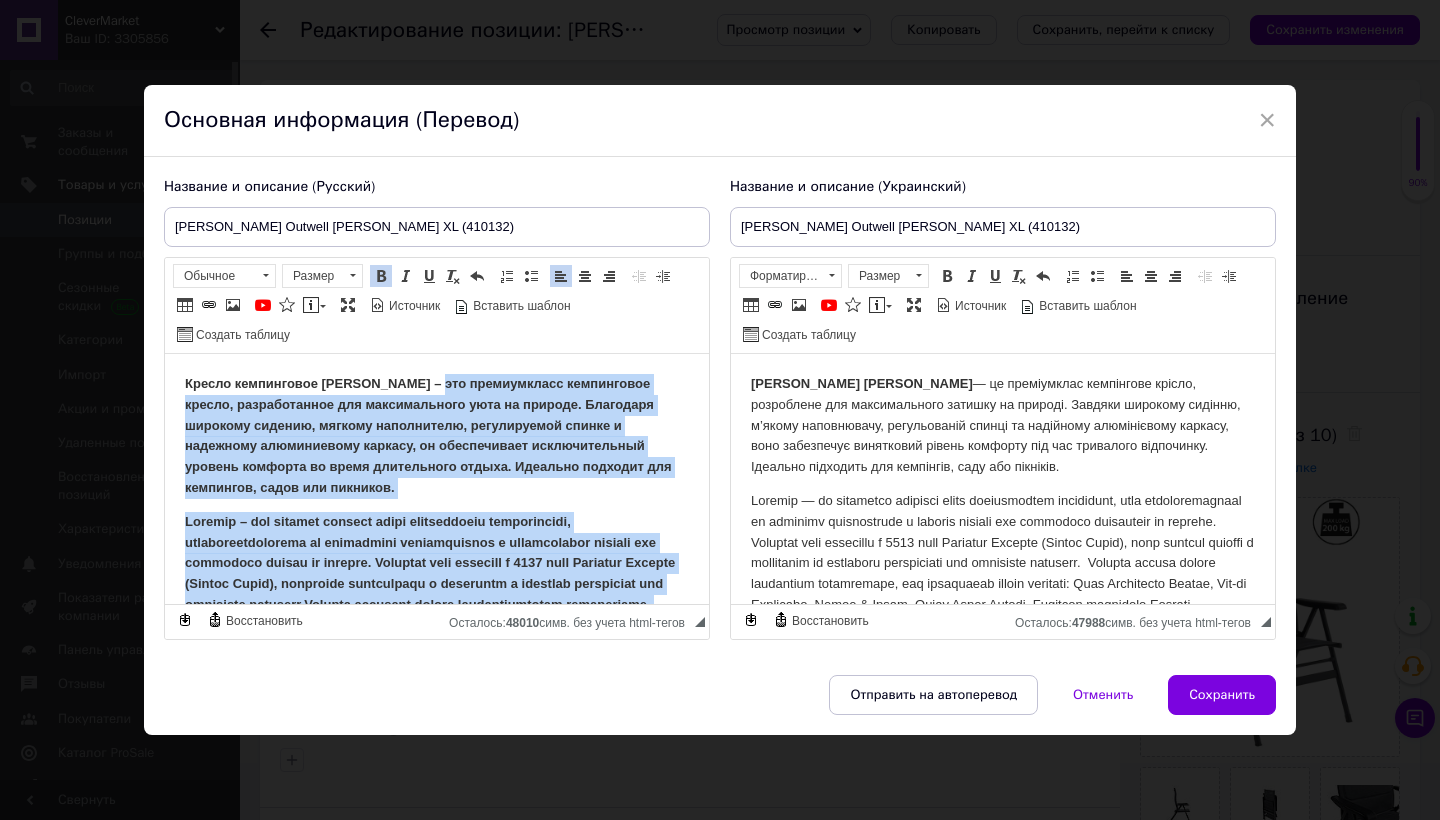 click at bounding box center [381, 276] 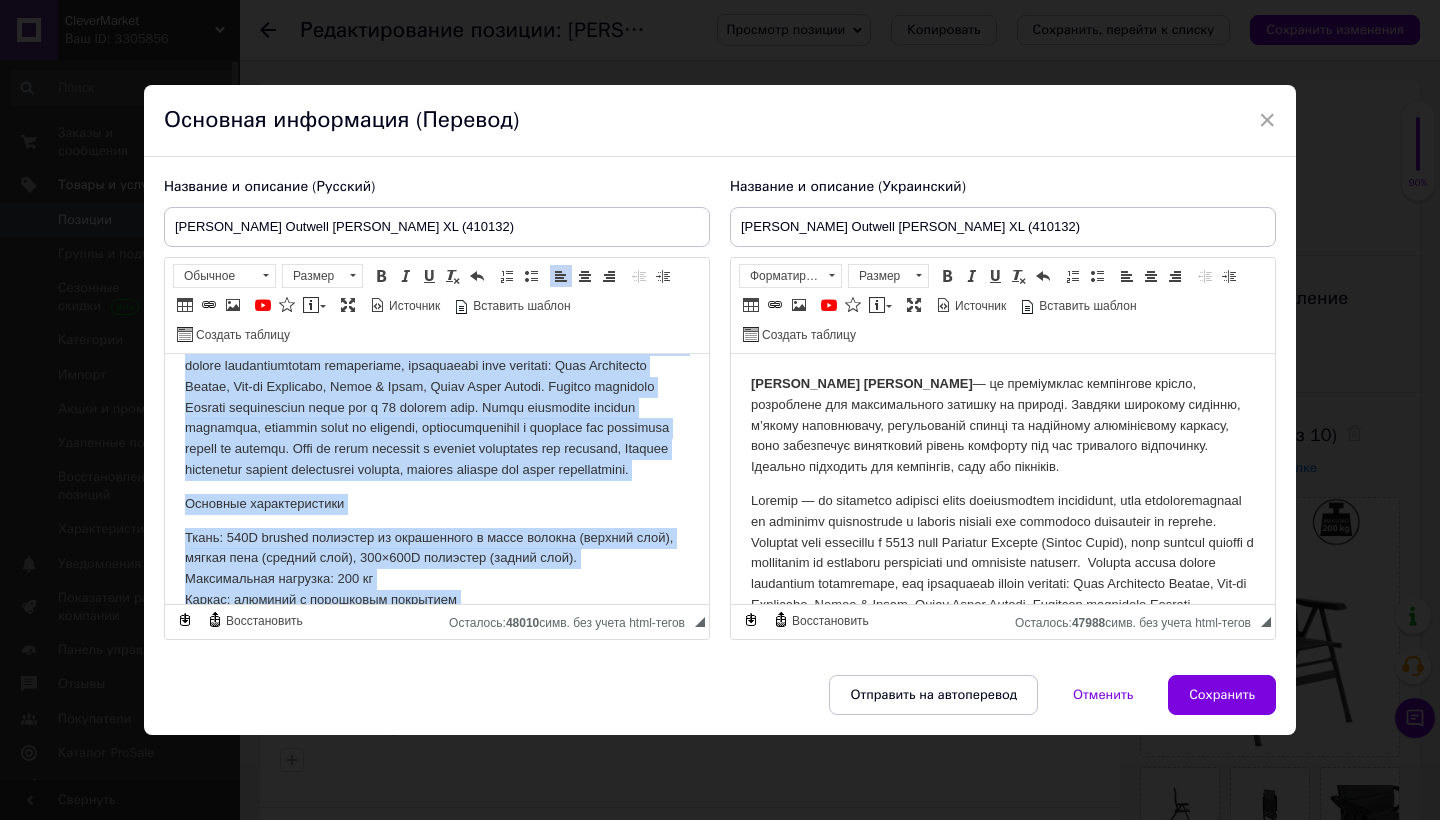scroll, scrollTop: 247, scrollLeft: 0, axis: vertical 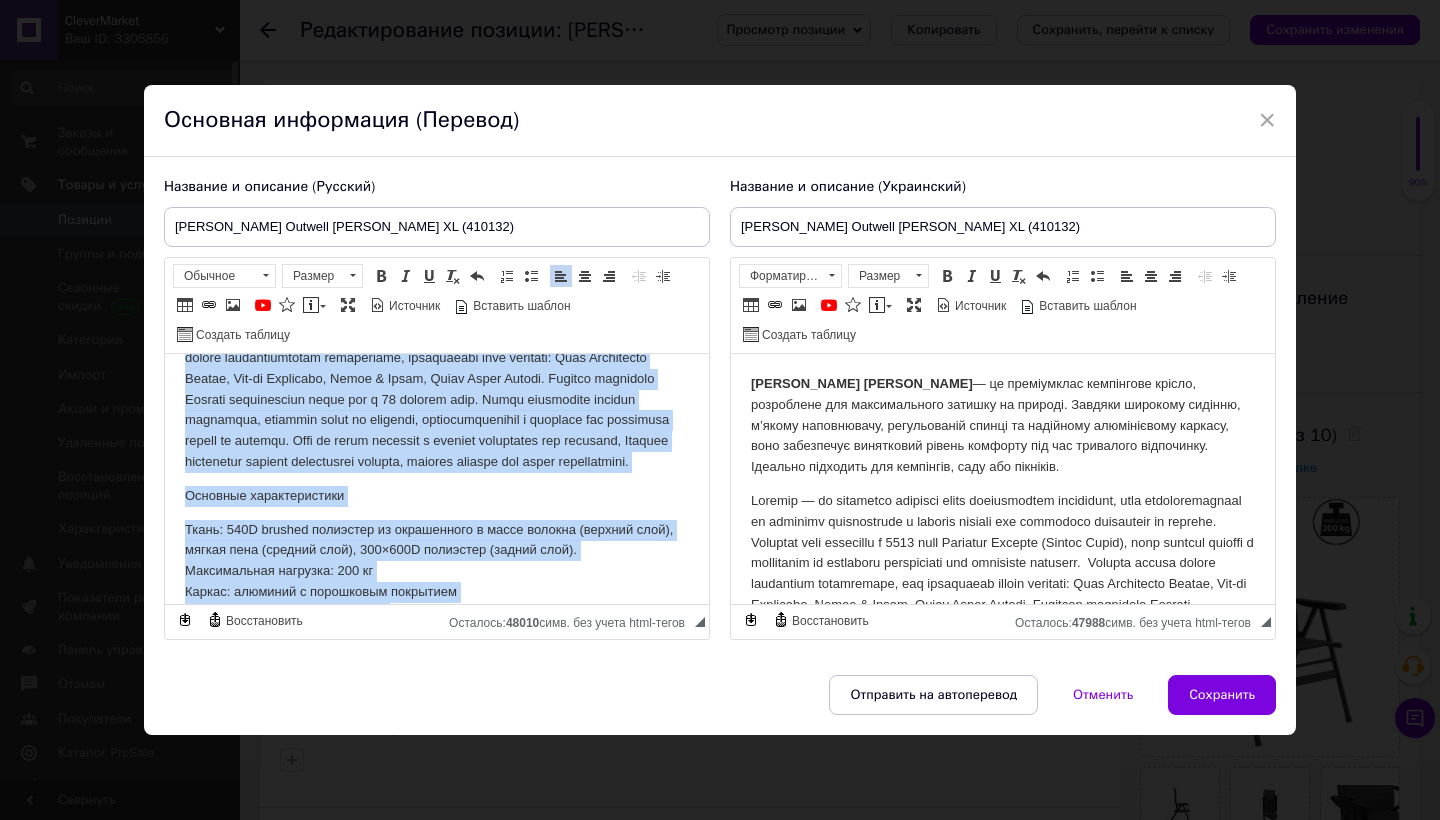 click on "Основные характеристики" at bounding box center (437, 495) 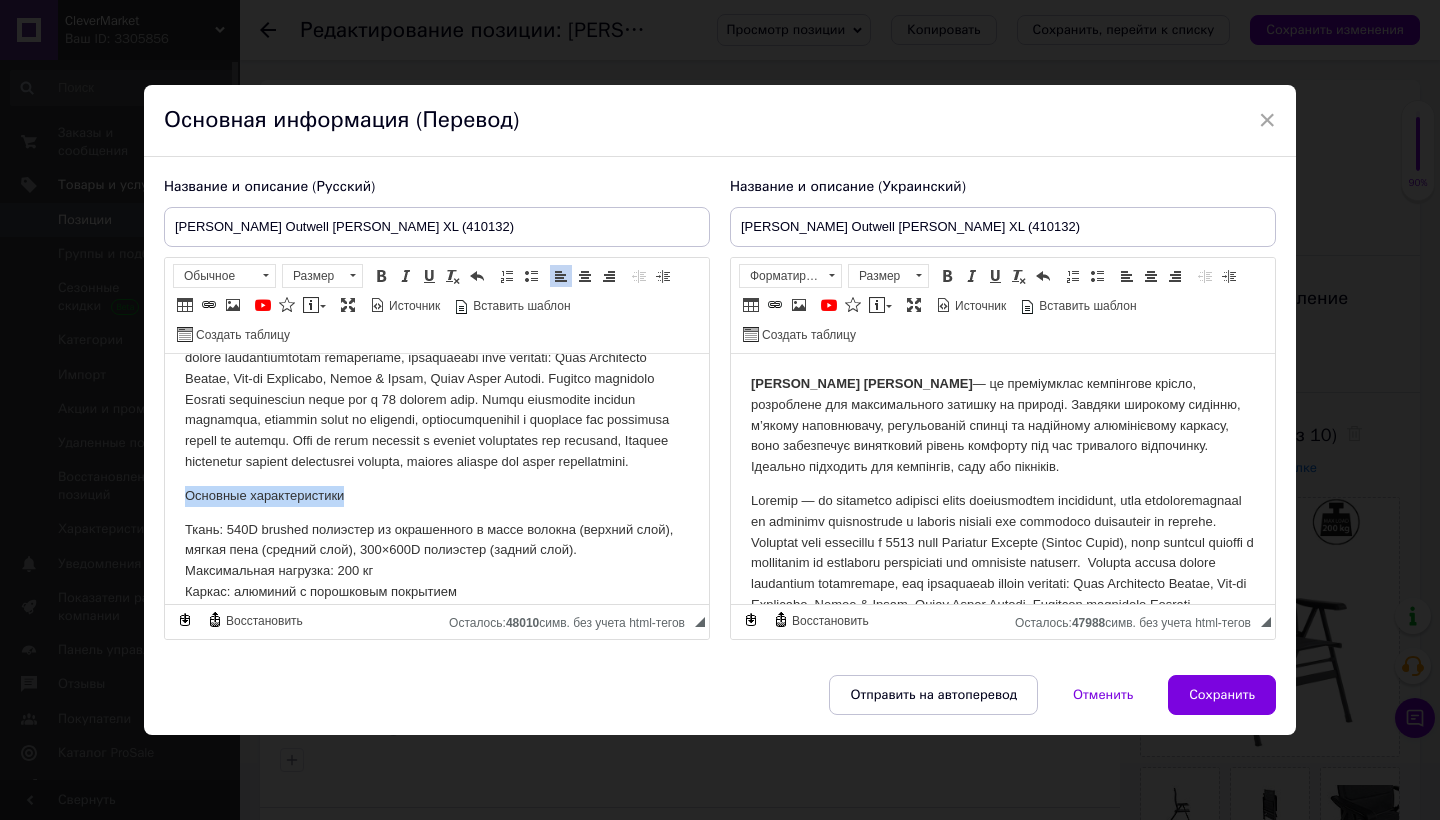 drag, startPoint x: 361, startPoint y: 523, endPoint x: 215, endPoint y: 499, distance: 147.95946 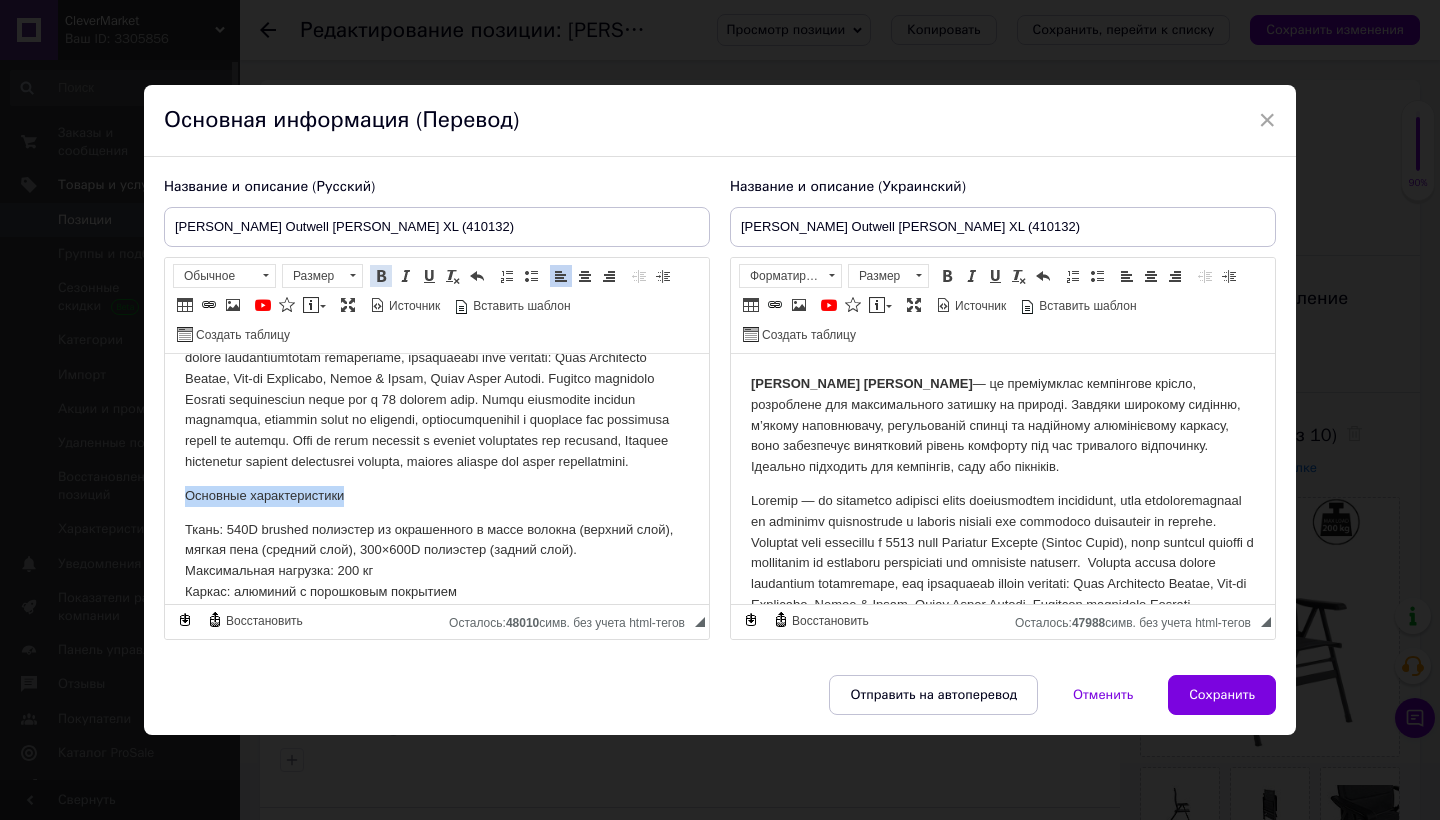 click at bounding box center (381, 276) 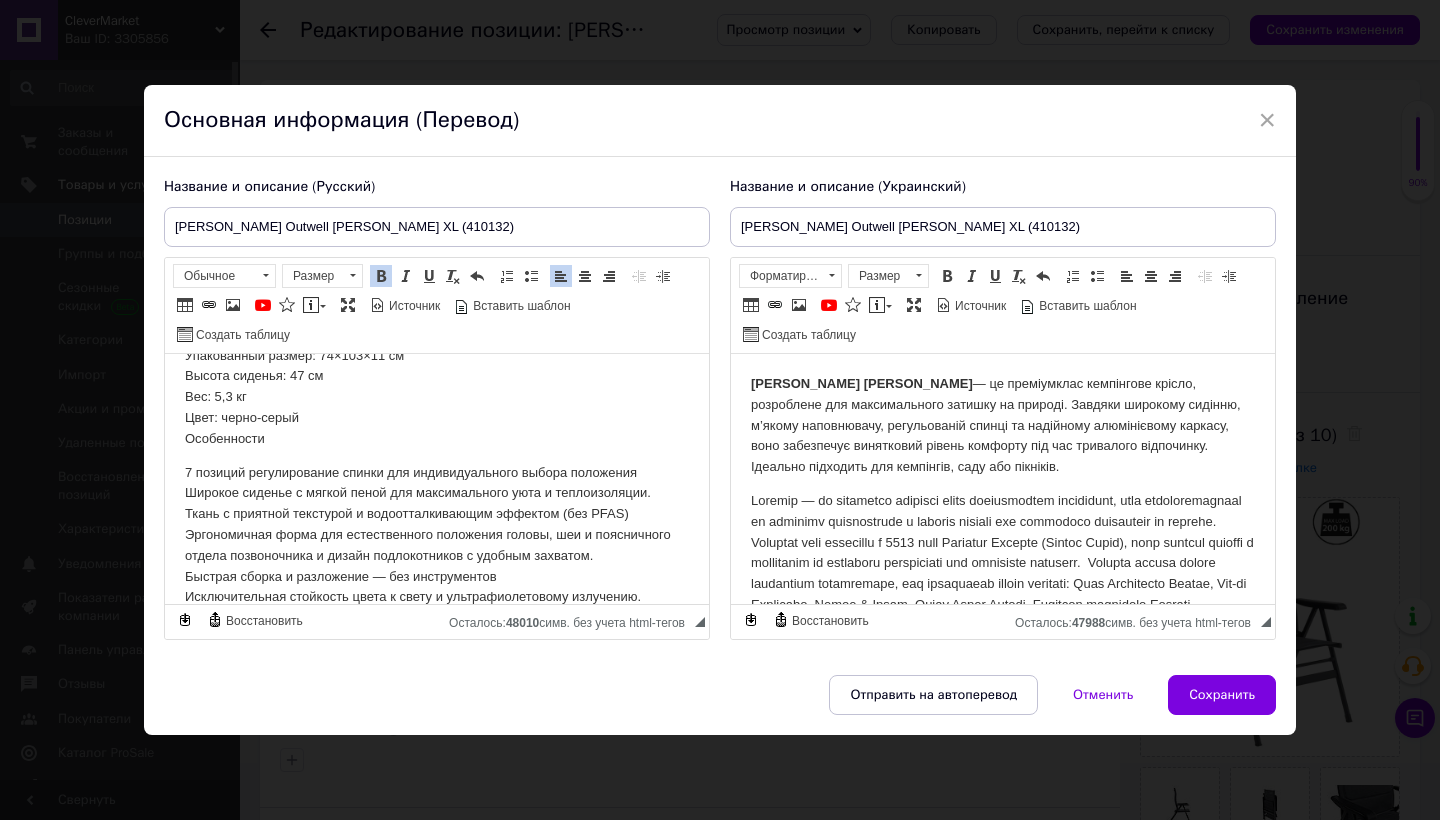 scroll, scrollTop: 528, scrollLeft: 0, axis: vertical 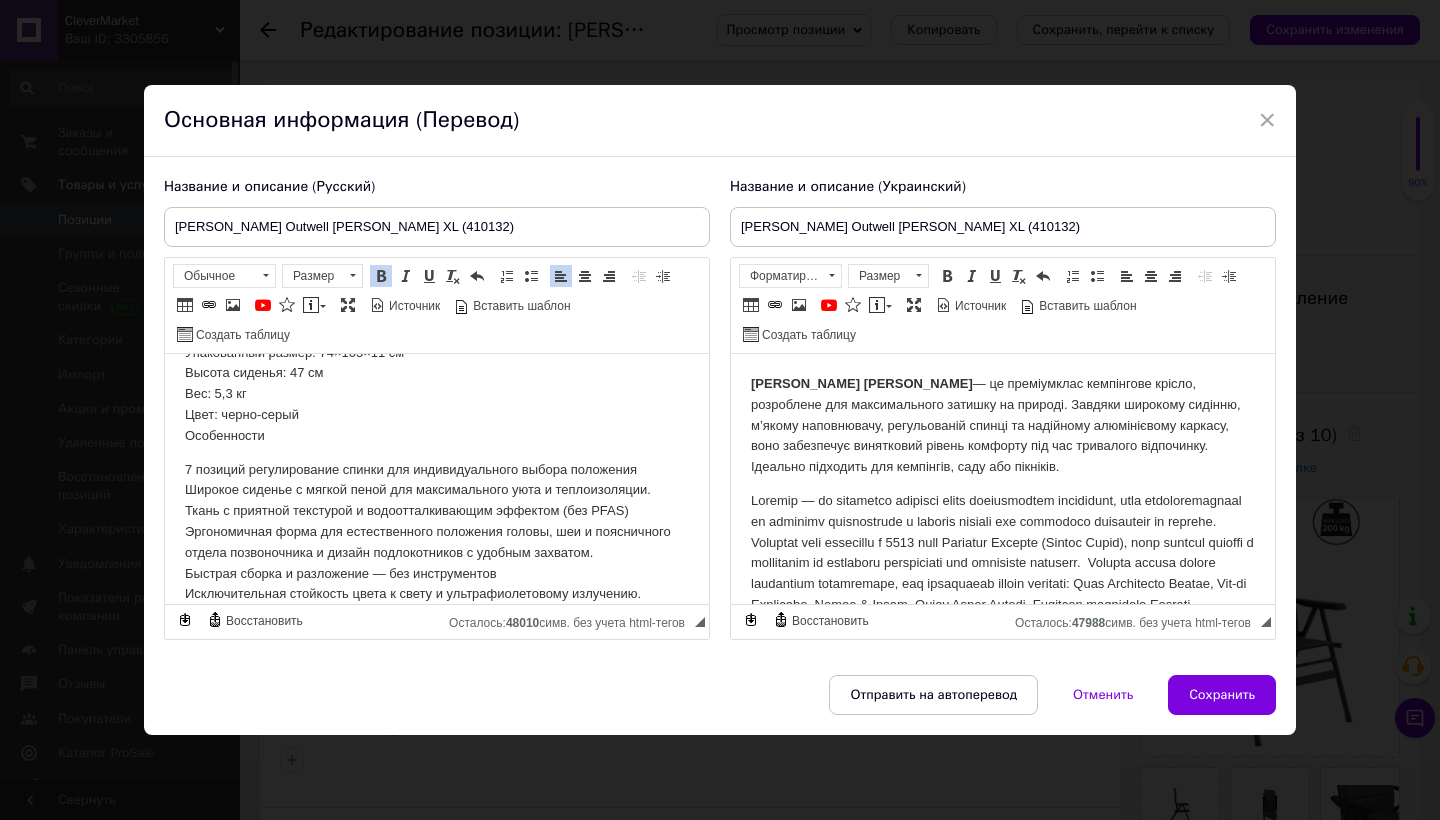 click on "Ткань: 540D brushed полиэстер из окрашенного в массе волокна (верхний слой), мягкая пена (средний слой), 300×600D полиэстер (задний слой). Максимальная нагрузка: 200 кг Каркас: алюминий с порошковым покрытием Размеры (Ш×Г×В): 74×77×121 см Упакованный размер: 74×103×11 см Высота сиденья: 47 см Вес: 5,3 кг Цвет: черно-серый Особенности" at bounding box center (437, 342) 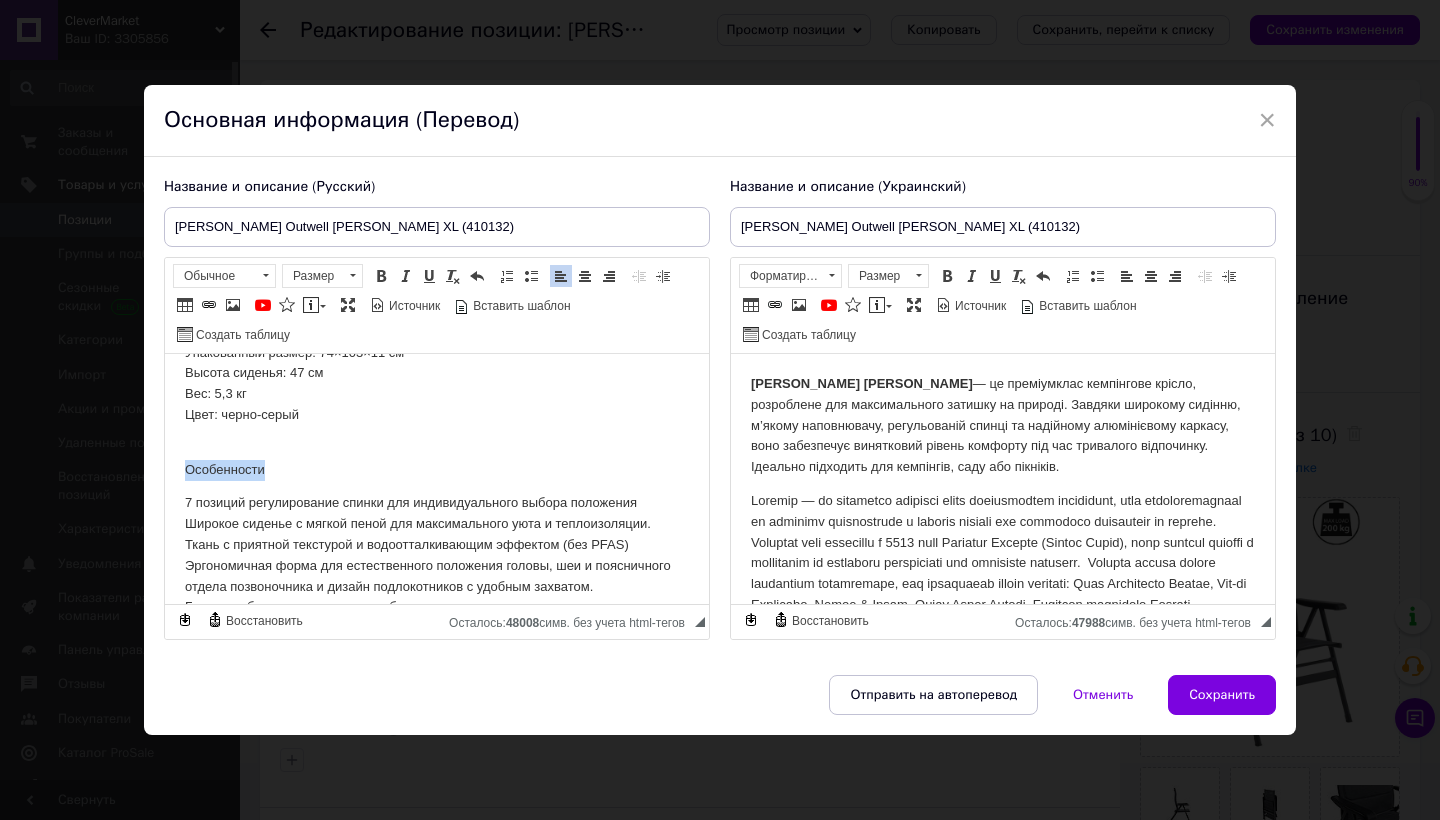 drag, startPoint x: 276, startPoint y: 493, endPoint x: 234, endPoint y: 408, distance: 94.81033 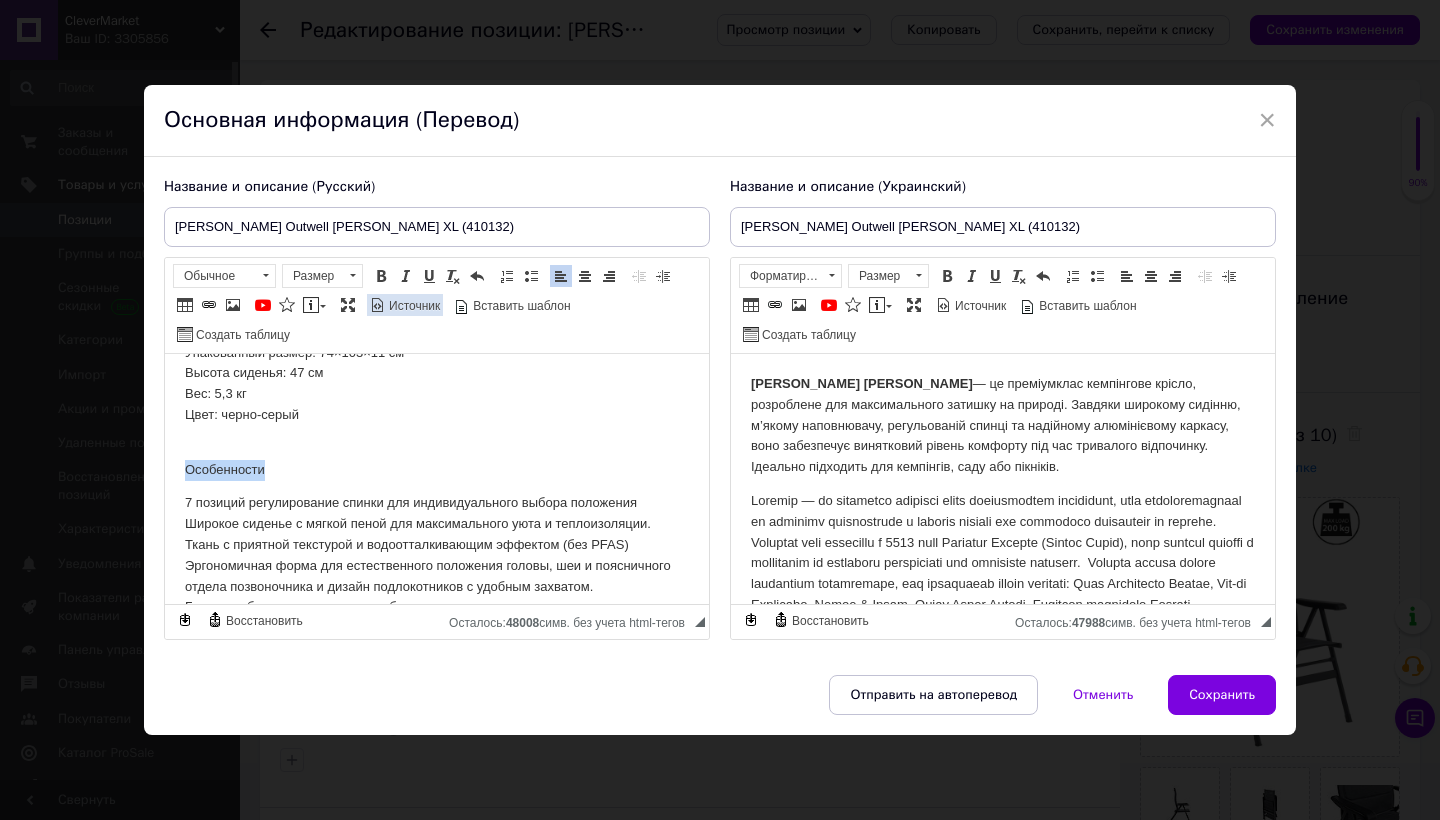 drag, startPoint x: 384, startPoint y: 274, endPoint x: 374, endPoint y: 302, distance: 29.732138 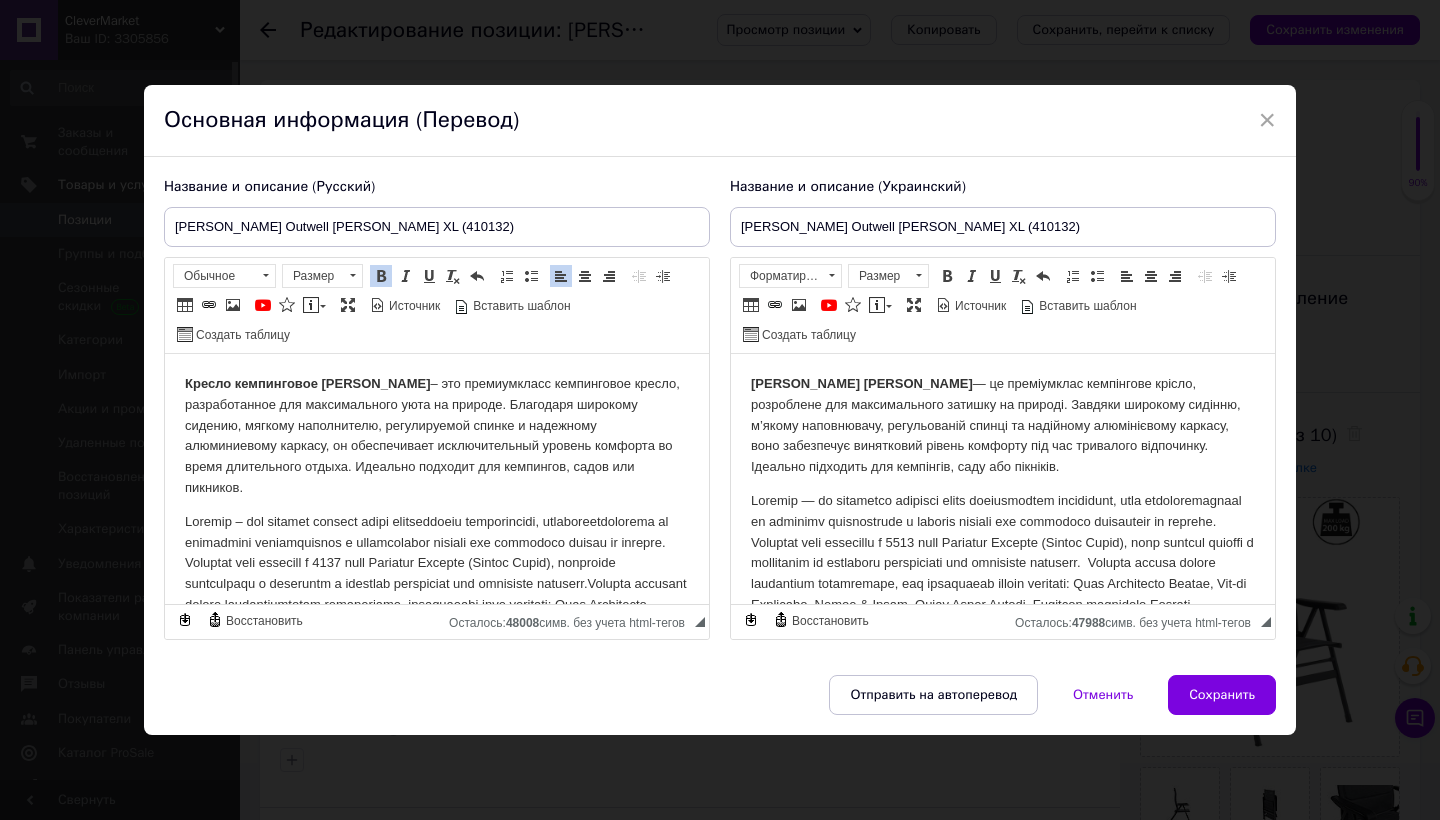 scroll, scrollTop: 0, scrollLeft: 0, axis: both 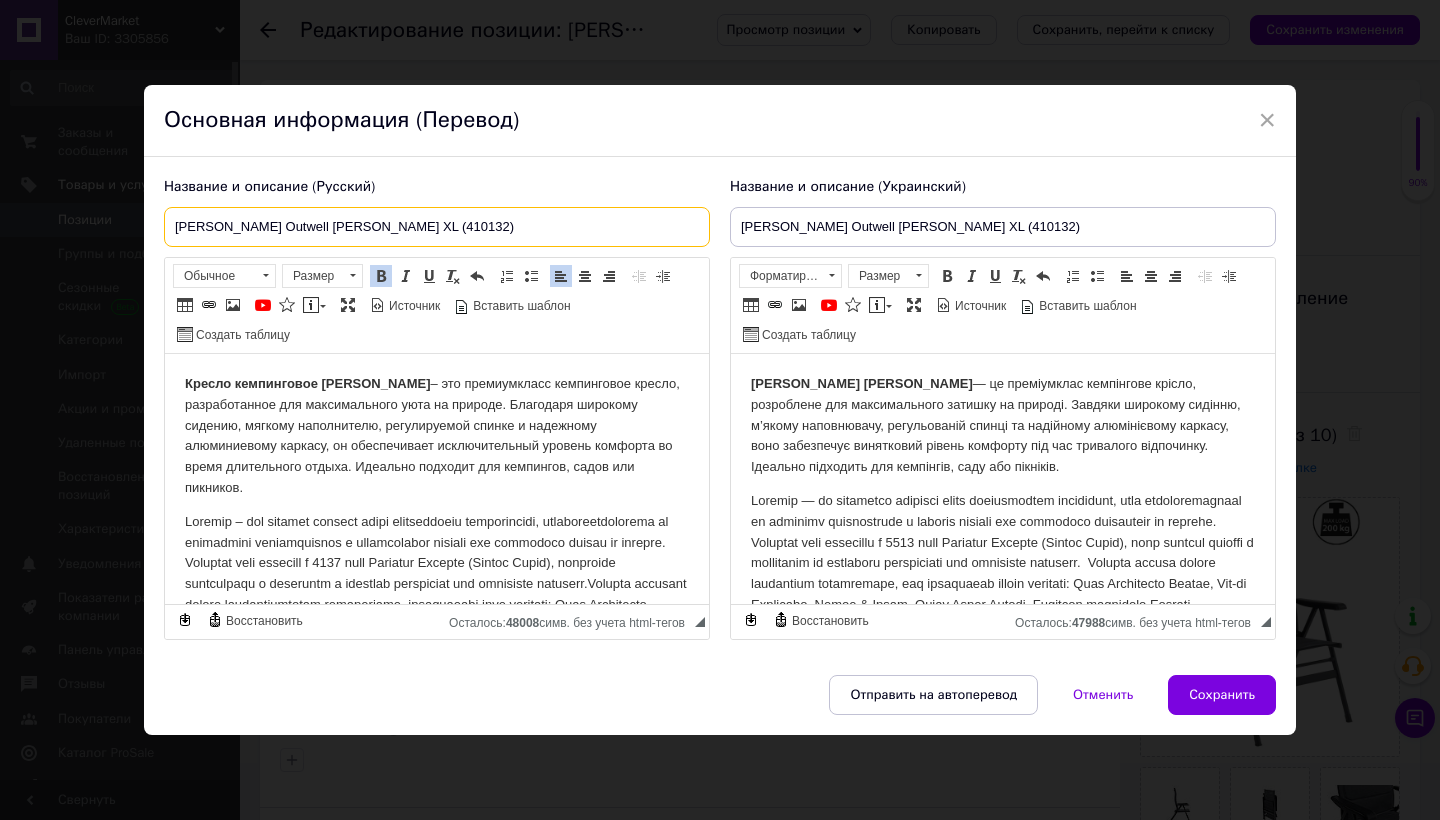 drag, startPoint x: 487, startPoint y: 221, endPoint x: 150, endPoint y: 177, distance: 339.86026 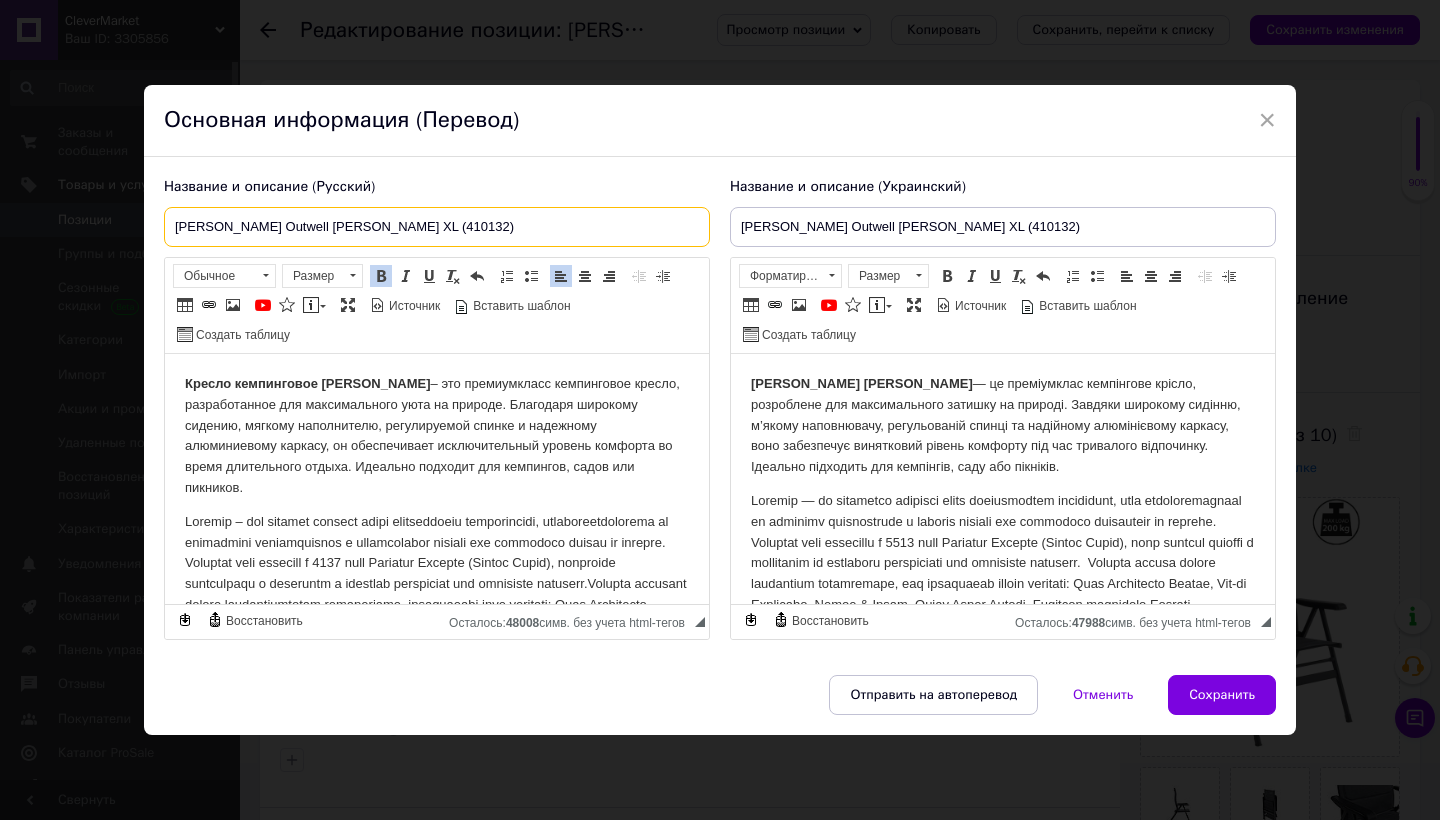 paste on "есло кемпингово" 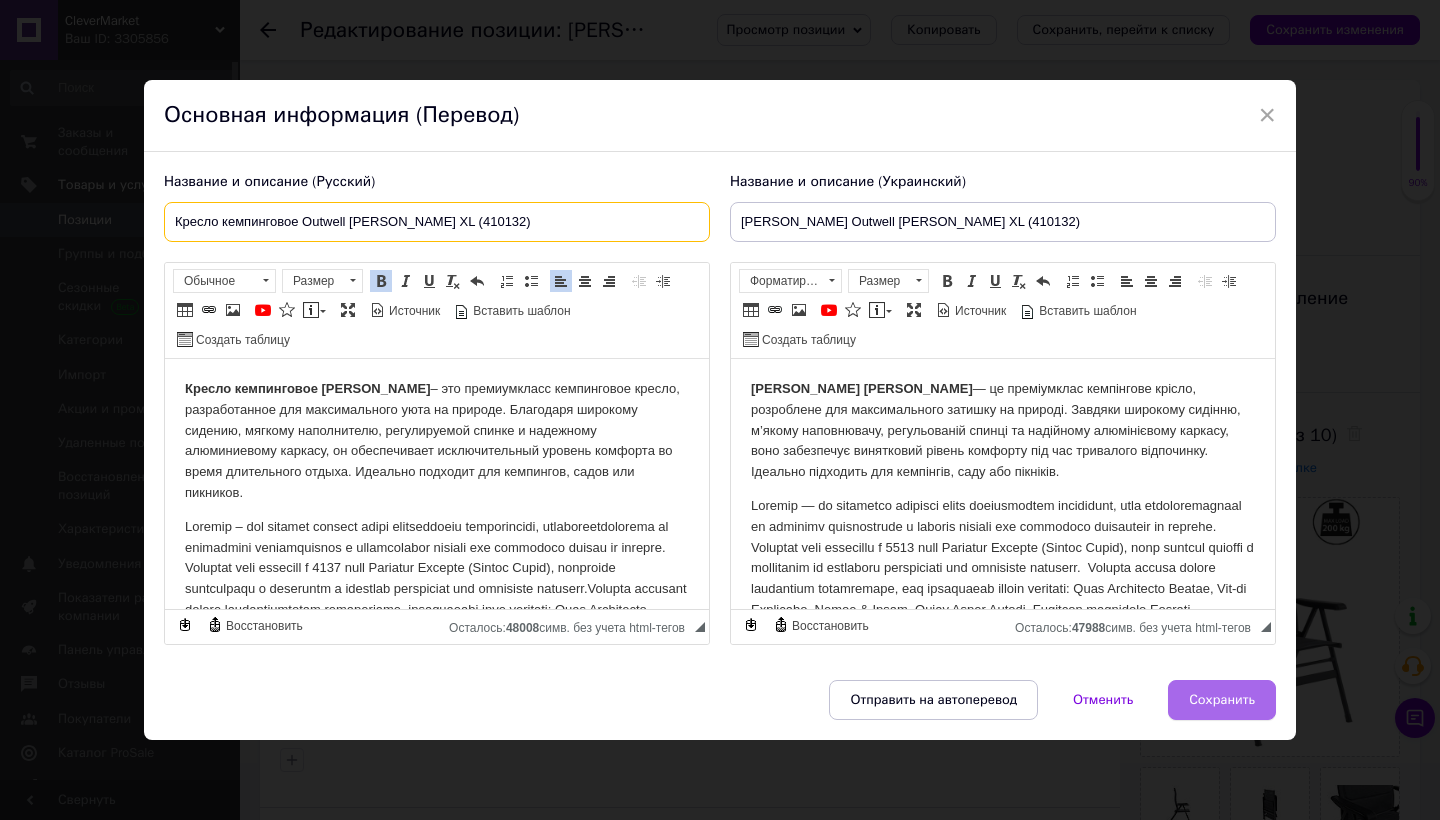type on "Кресло кемпинговое Outwell [PERSON_NAME] XL (410132)" 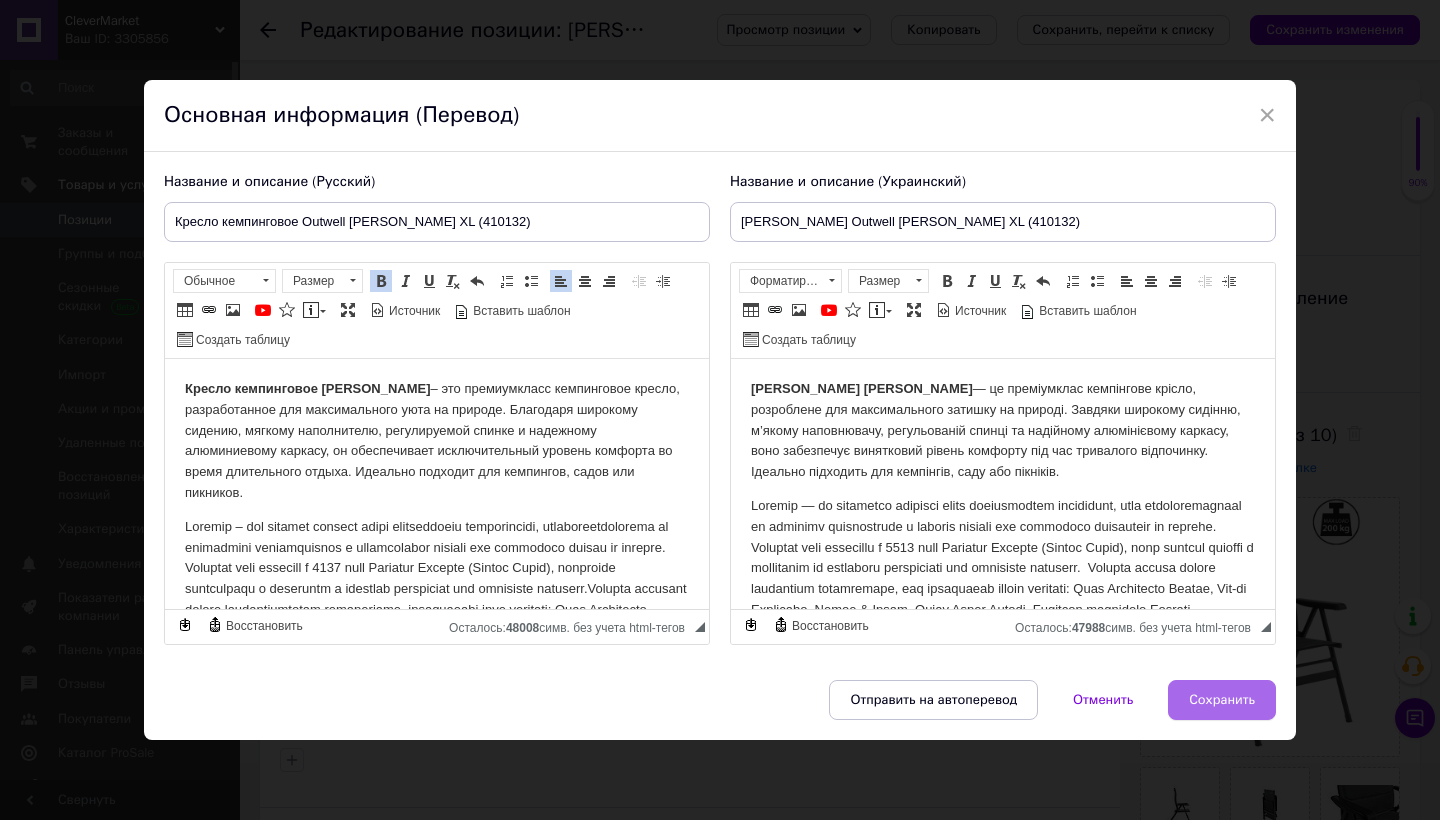click on "Сохранить" at bounding box center (1222, 700) 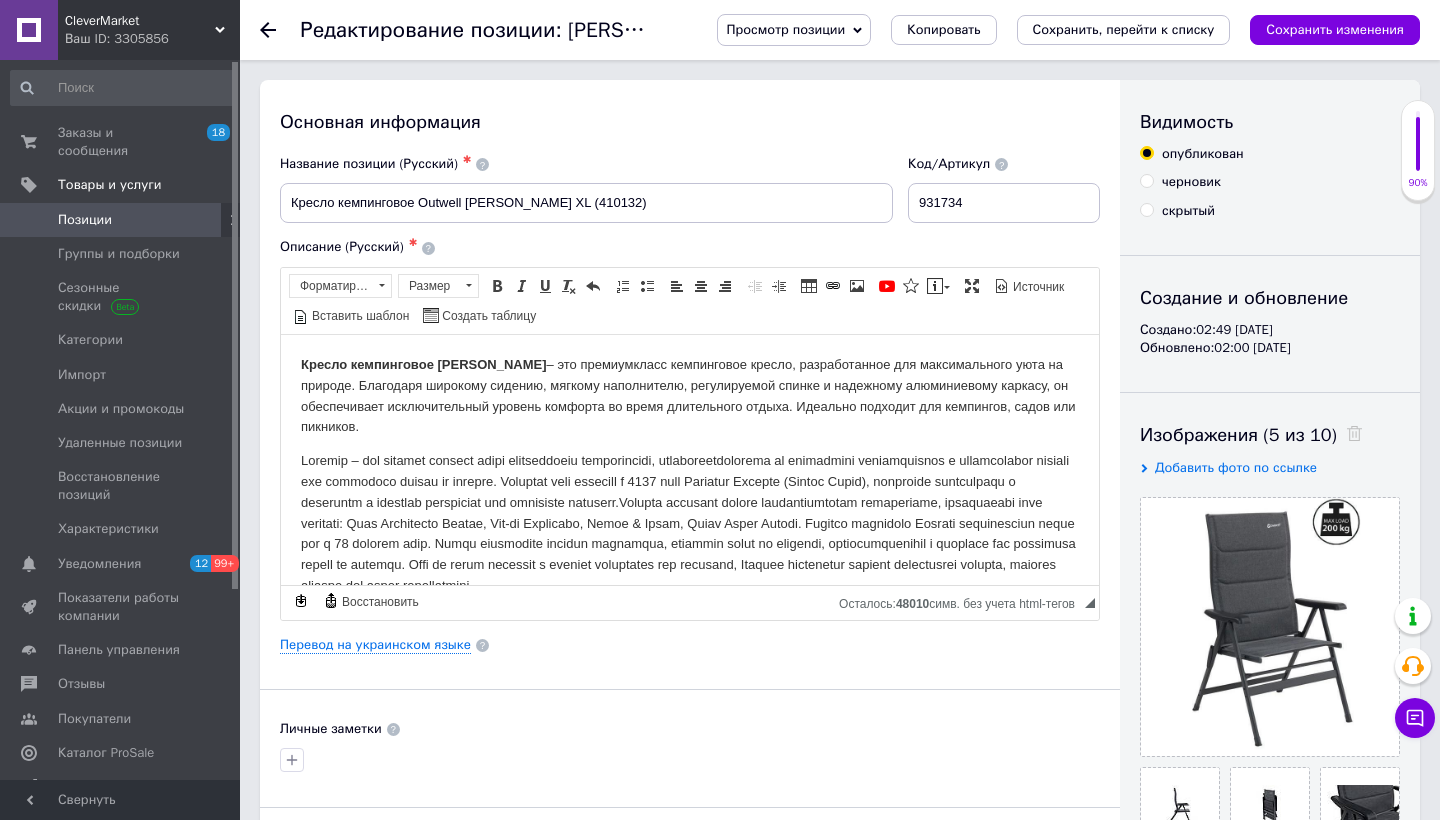 scroll, scrollTop: 0, scrollLeft: 0, axis: both 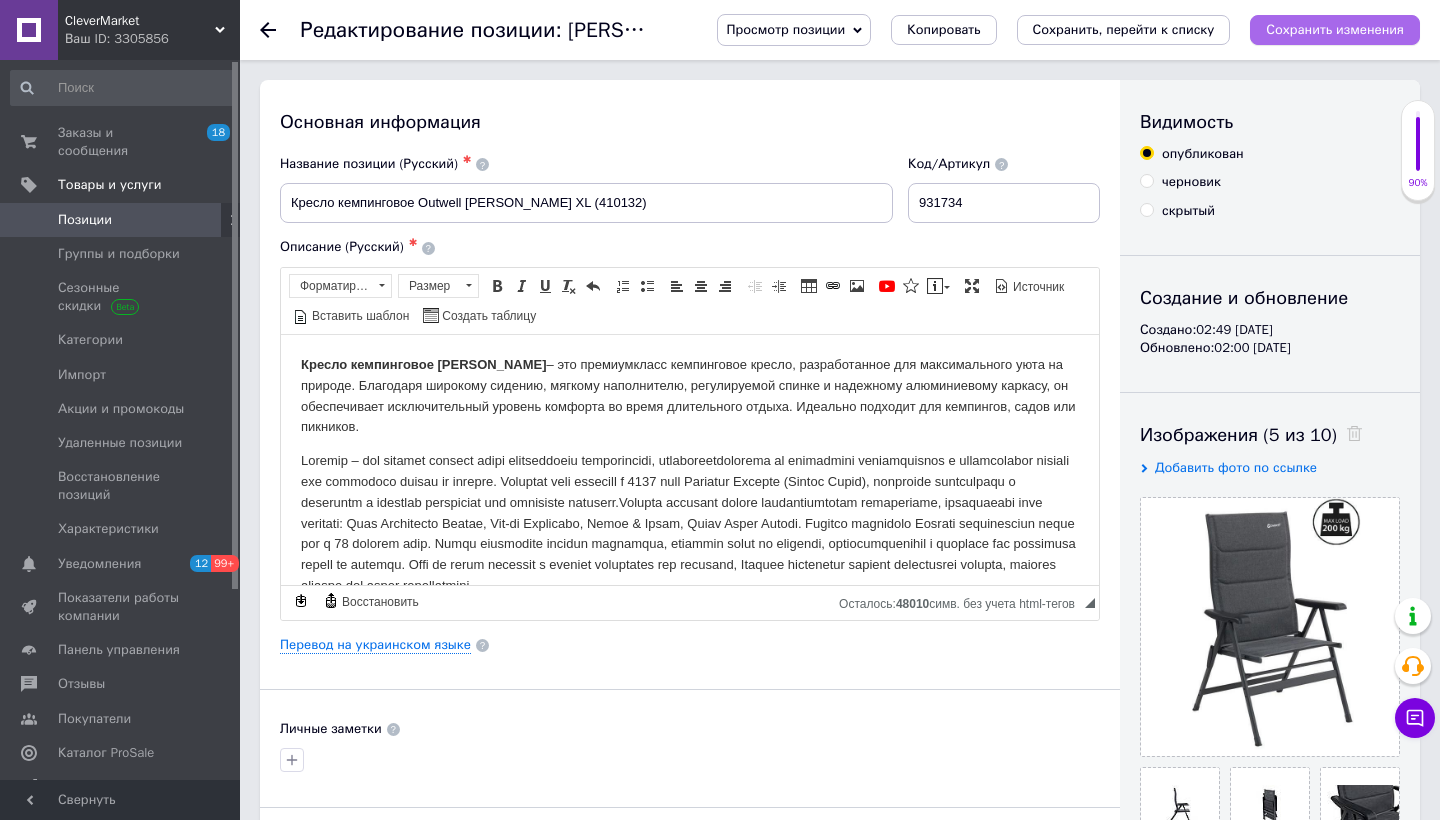 click on "Сохранить изменения" at bounding box center [1335, 29] 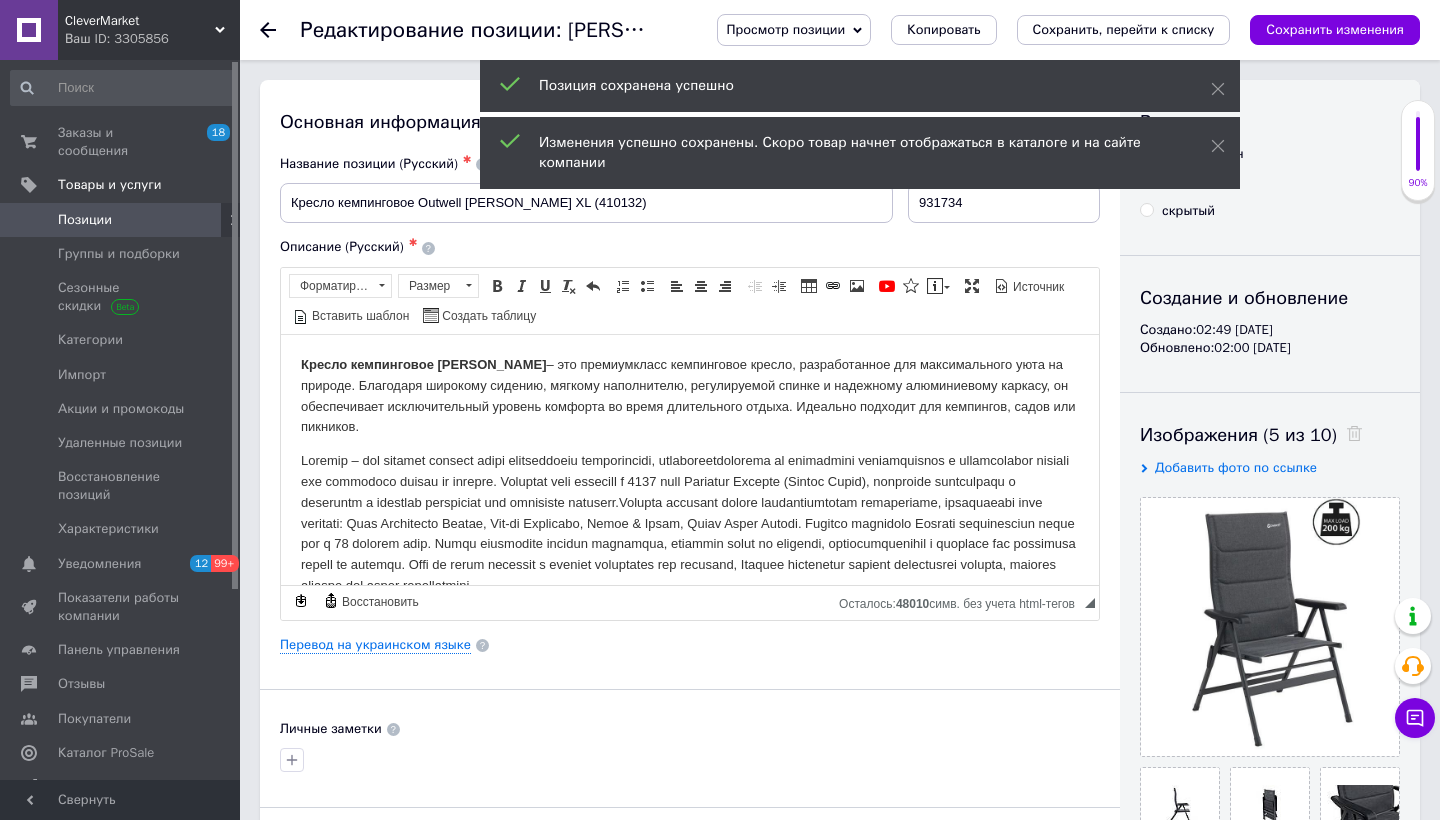 click 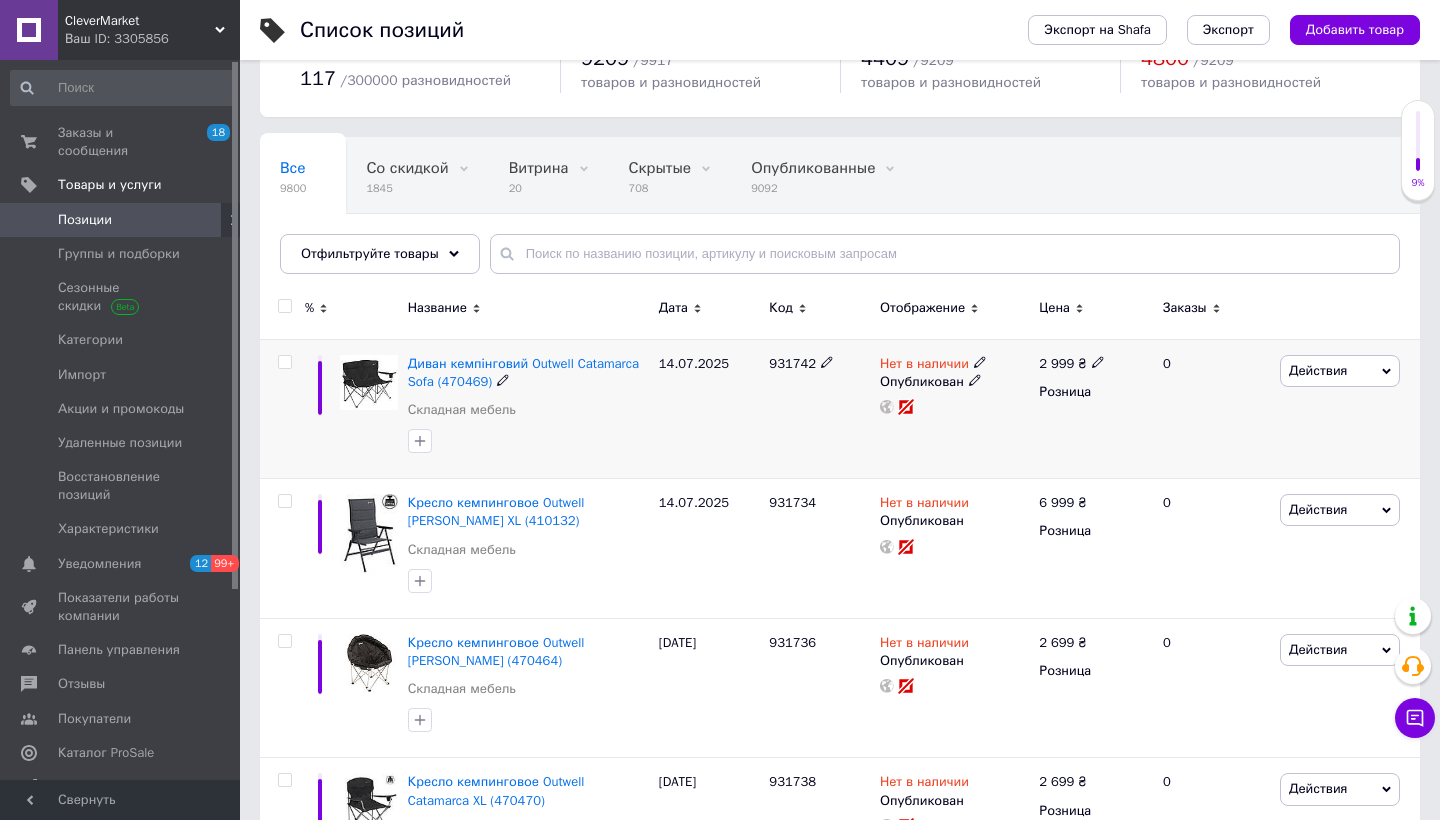 scroll, scrollTop: 130, scrollLeft: 0, axis: vertical 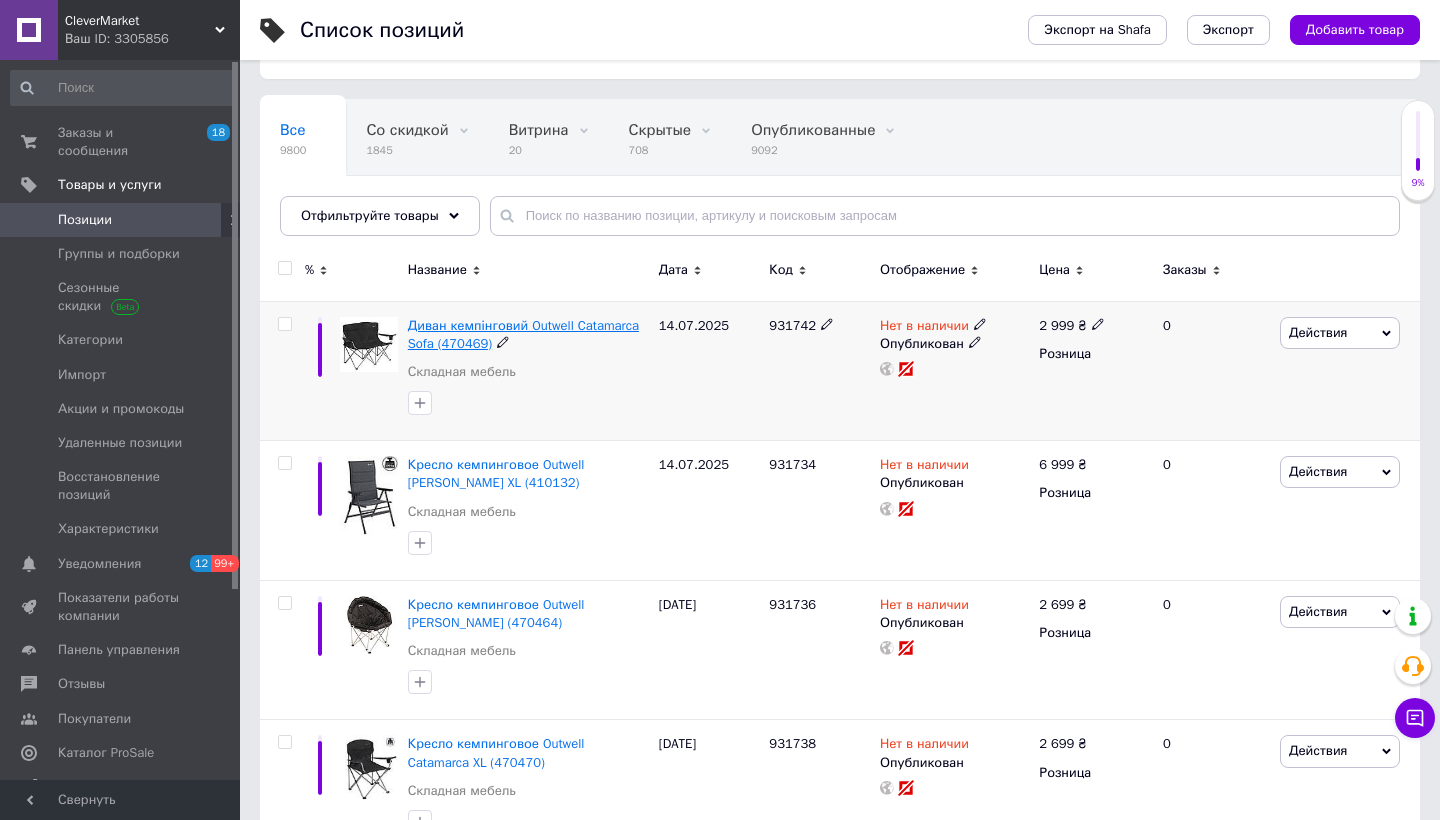 click on "Диван кемпінговий Outwell Catamarca Sofa (470469)" at bounding box center [523, 334] 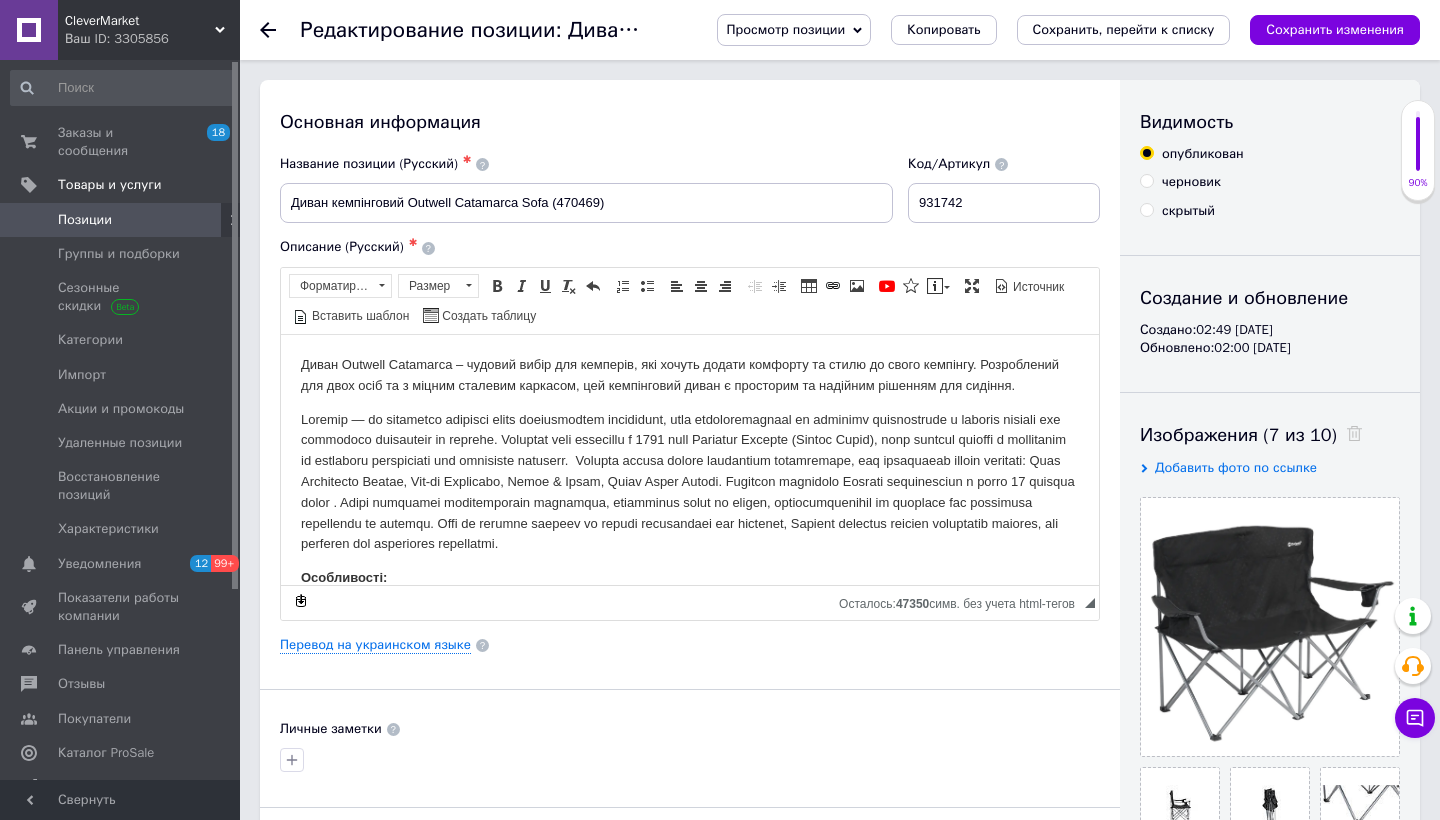 scroll, scrollTop: 0, scrollLeft: 0, axis: both 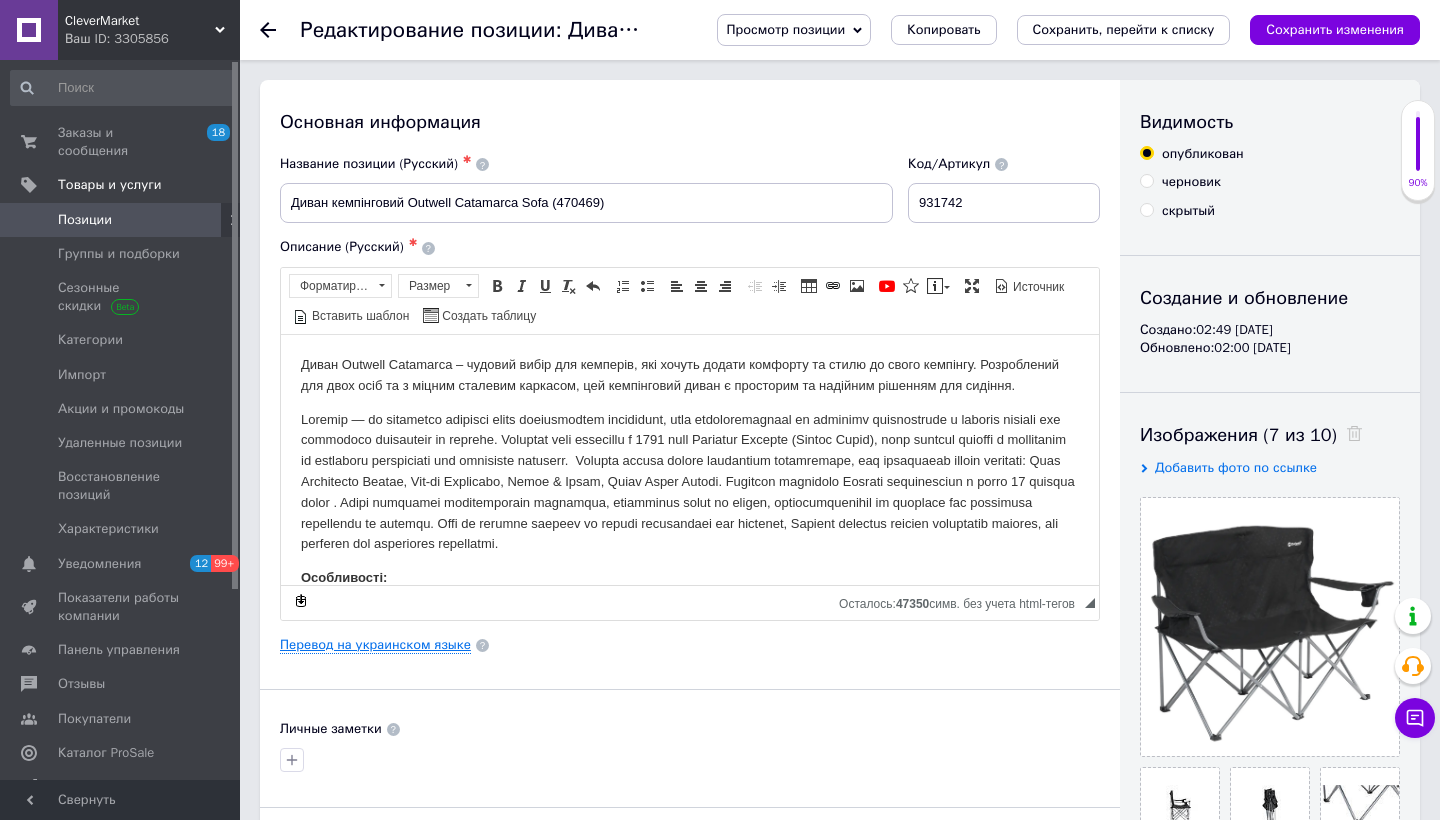 click on "Перевод на украинском языке" at bounding box center [375, 645] 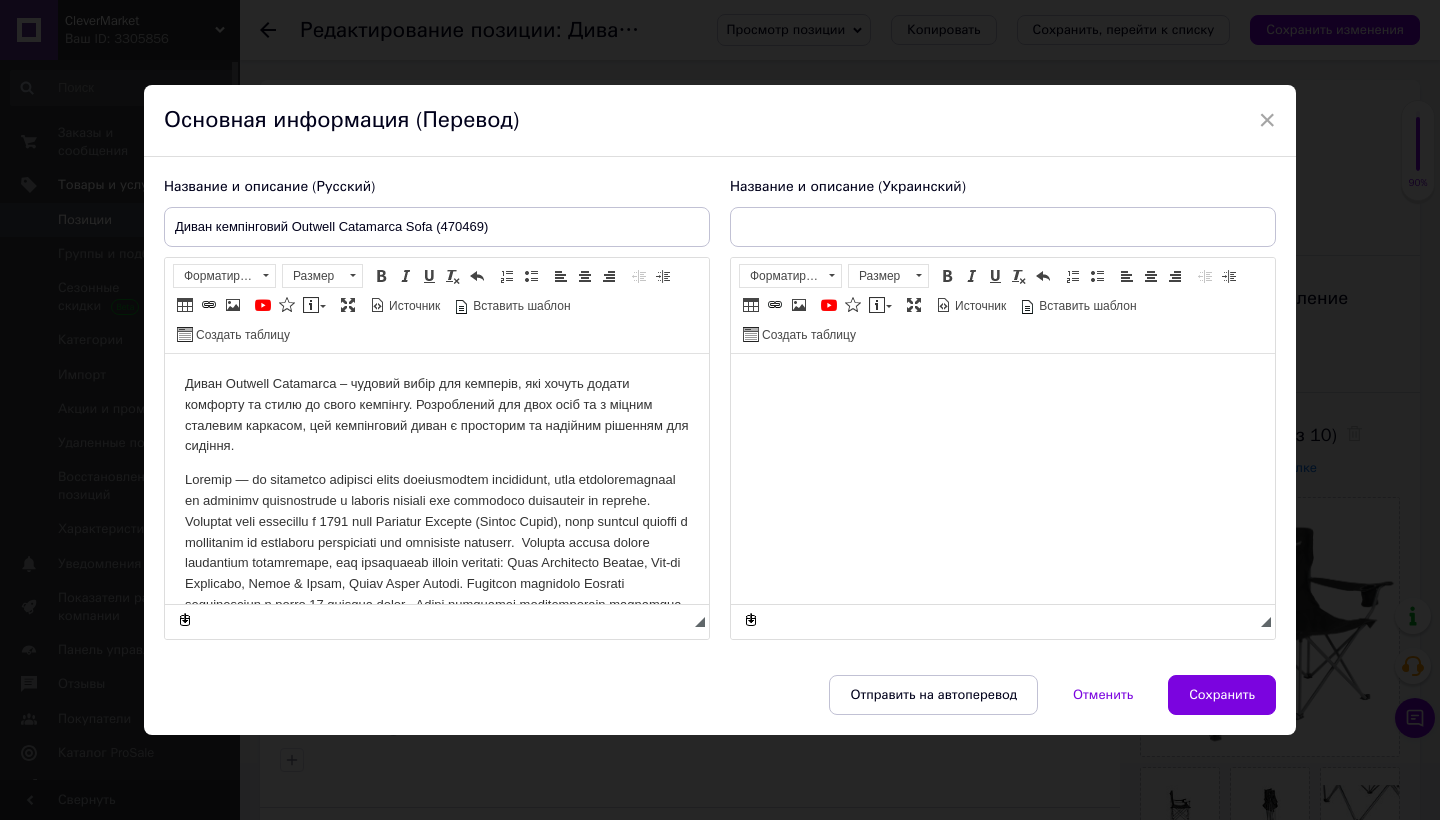 scroll, scrollTop: 0, scrollLeft: 0, axis: both 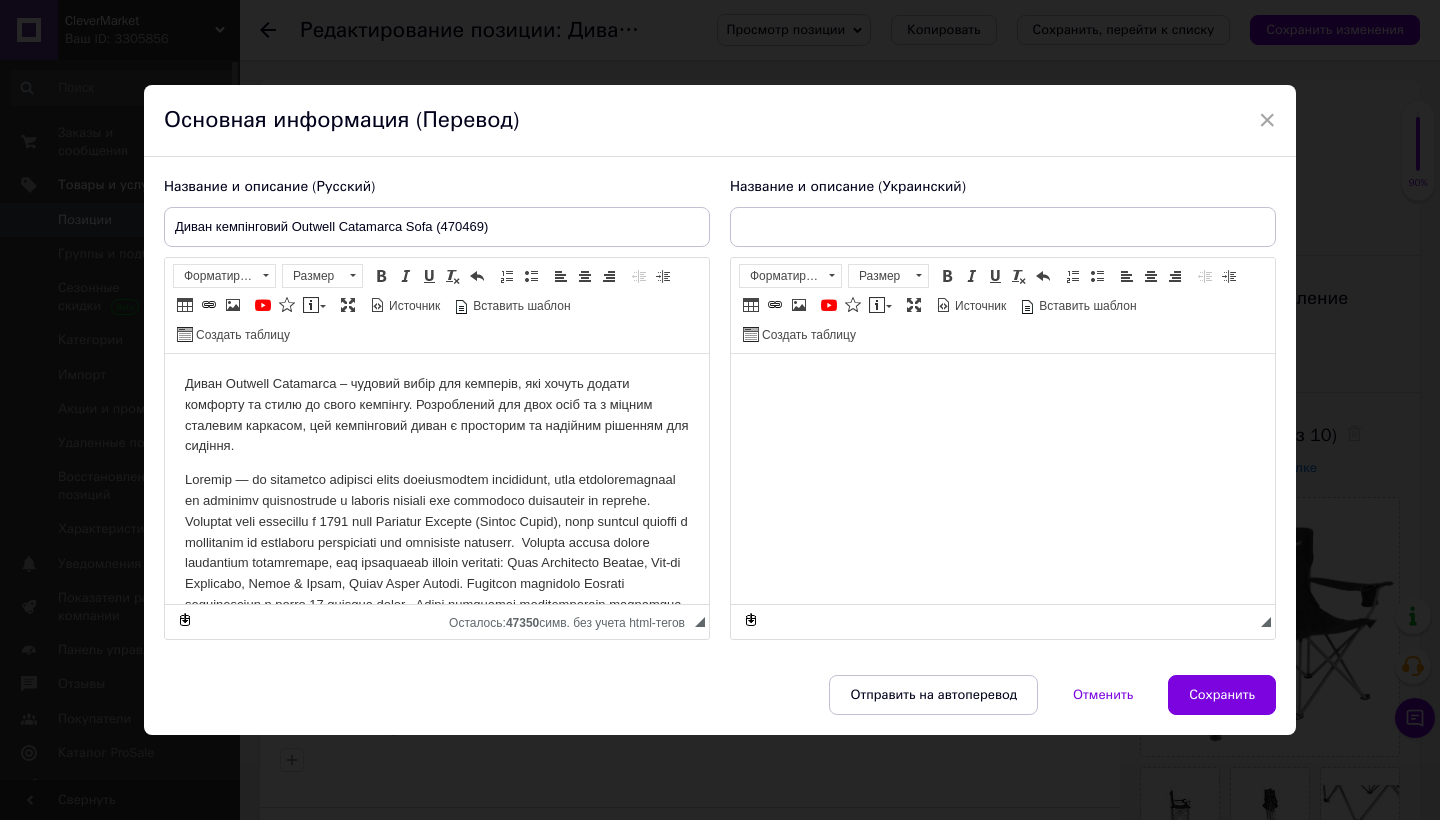 type on "Диван кемпінговий Outwell Catamarca Sofa (470469)" 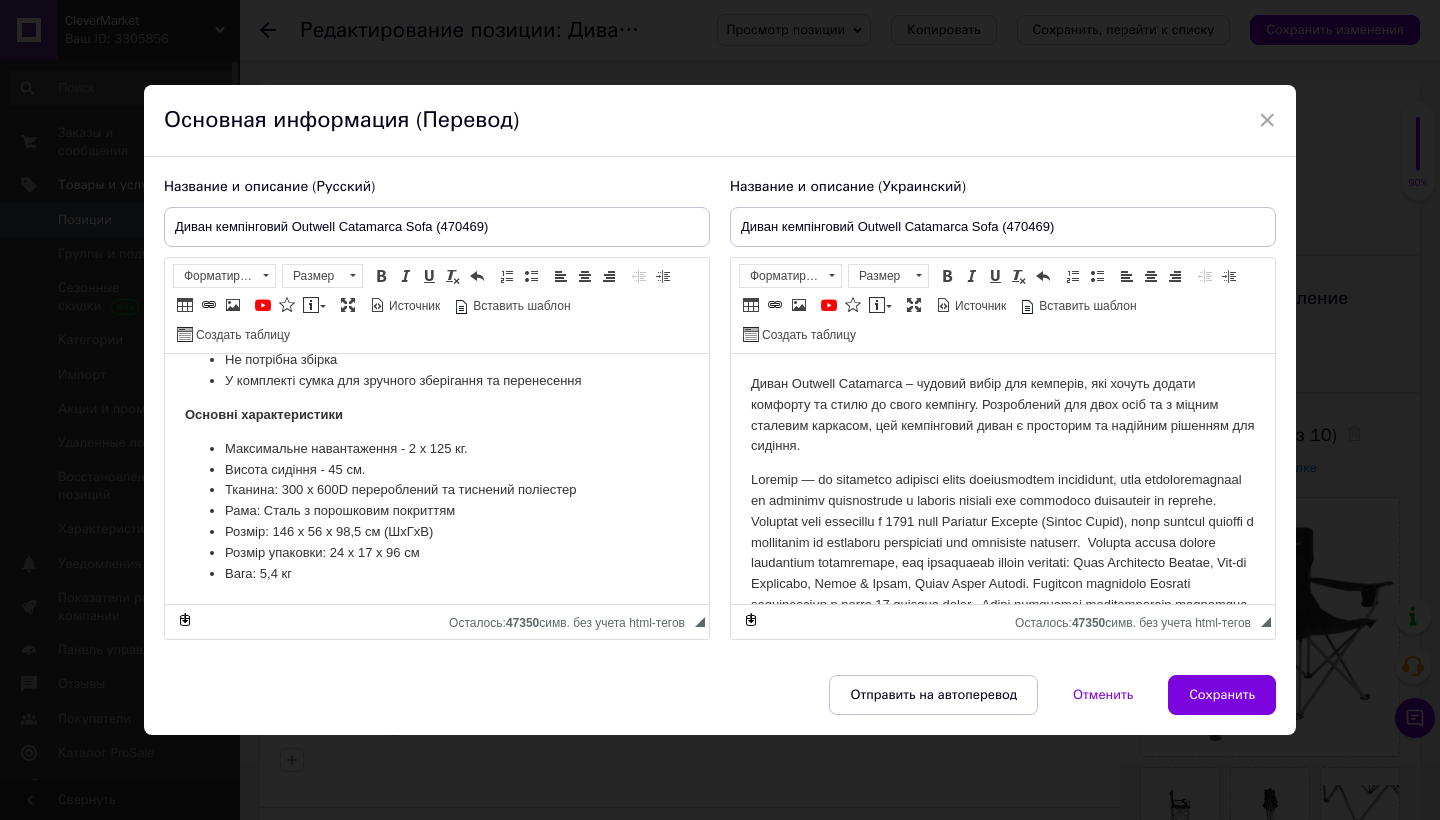 scroll, scrollTop: 835, scrollLeft: 0, axis: vertical 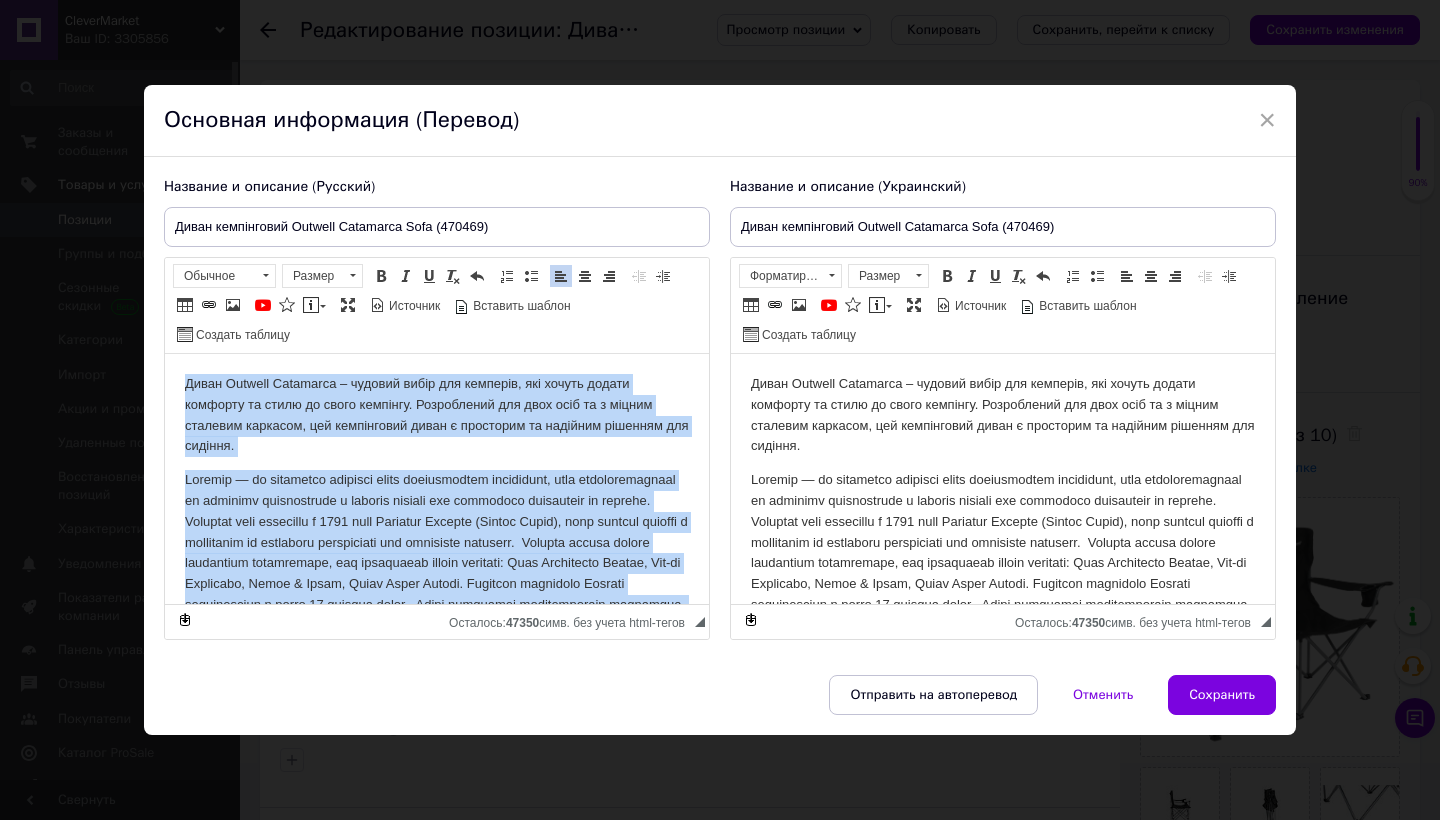 drag, startPoint x: 380, startPoint y: 572, endPoint x: 184, endPoint y: 378, distance: 275.77527 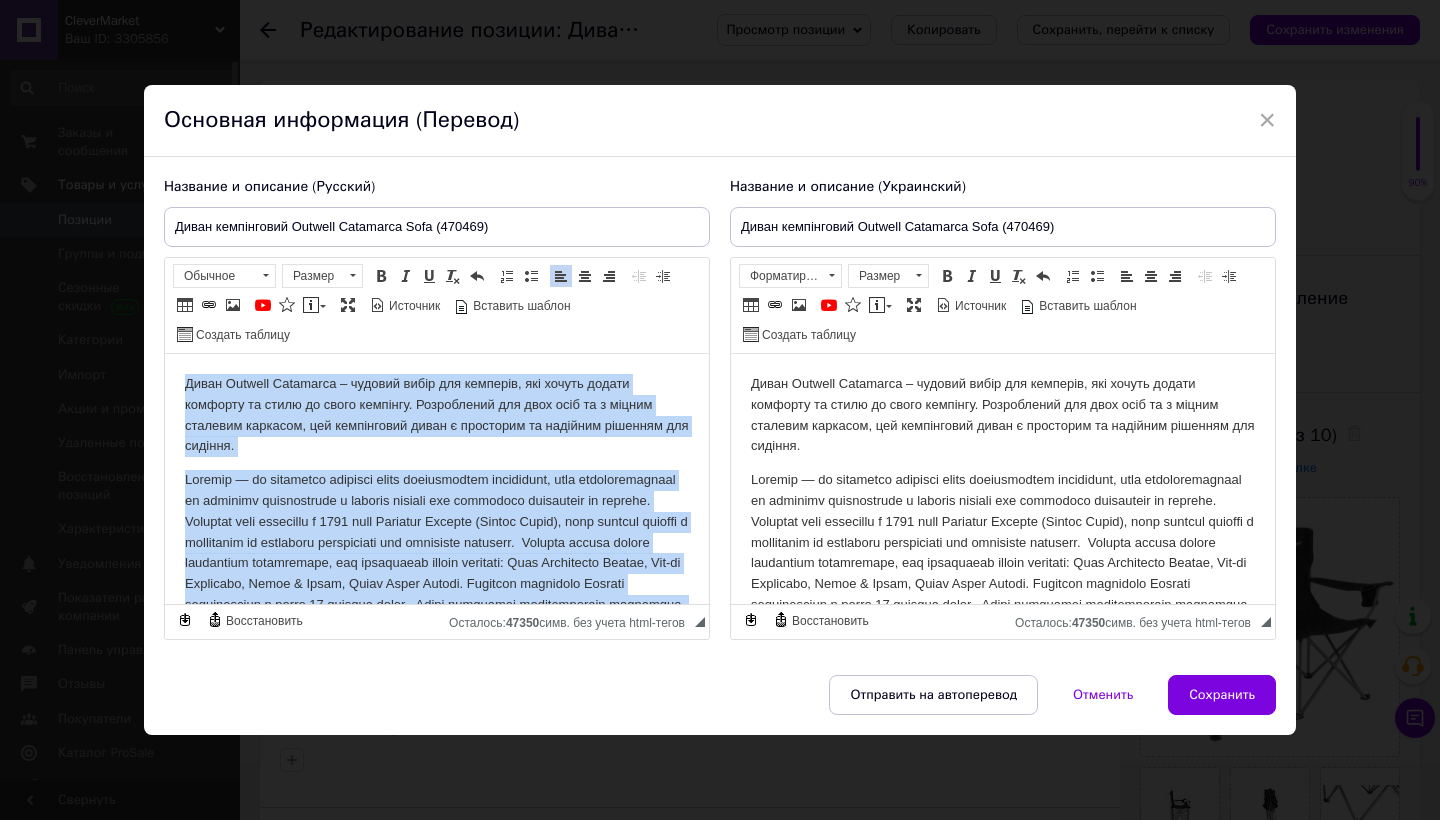 scroll, scrollTop: 779, scrollLeft: 0, axis: vertical 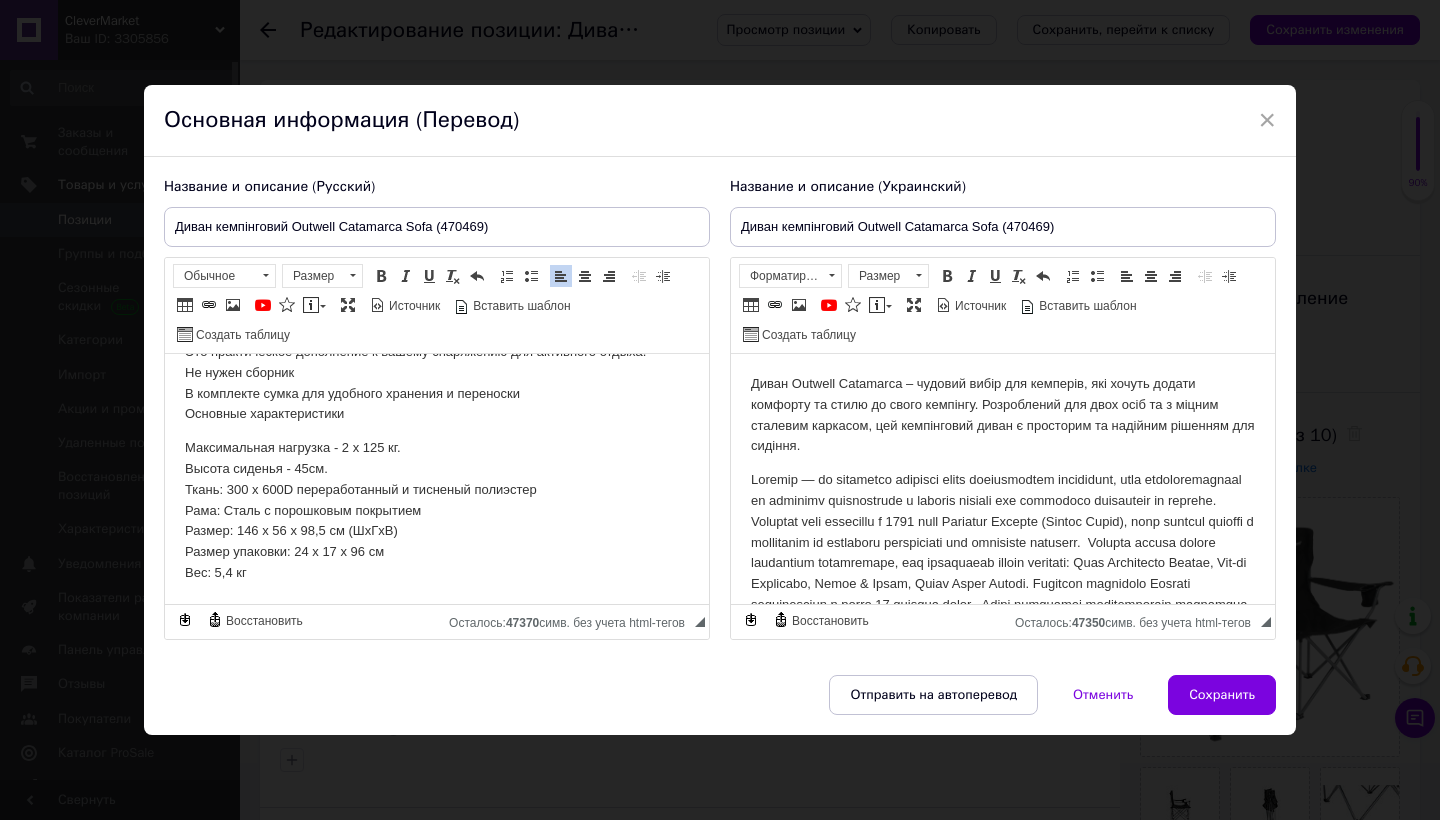 click on "Стильный и просторный — диван Catamarca сочетает стиль и емкость, обеспечивая вам отличный вариант сидения для ваших приключений на свежем воздухе. Независимо от того, отдыхаете ли вы у костра, наслаждаетесь пикником или посещаете мероприятие на свежем воздухе, этот диван предлагает уютное и просторное место для двух человек. Удобная складная конструкция — разборка и упаковка вашего уличного дивана Catamarca — это легкое удовольствие. Он разлагается и открывается в считанные секунды, что позволяет вам проводить больше времени, наслаждаясь активным отдыхом." at bounding box center (437, 185) 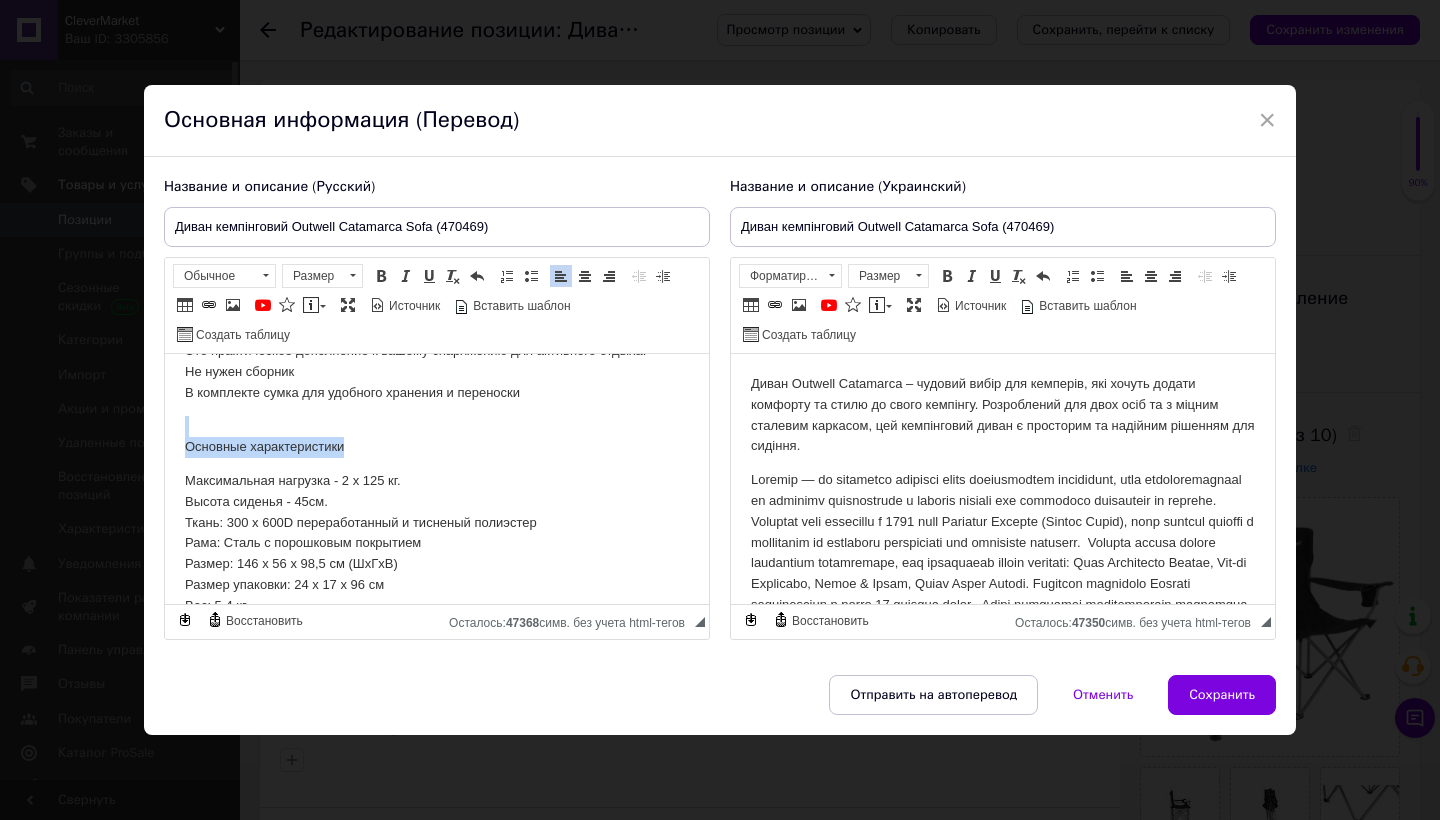 drag, startPoint x: 360, startPoint y: 472, endPoint x: 205, endPoint y: 436, distance: 159.12573 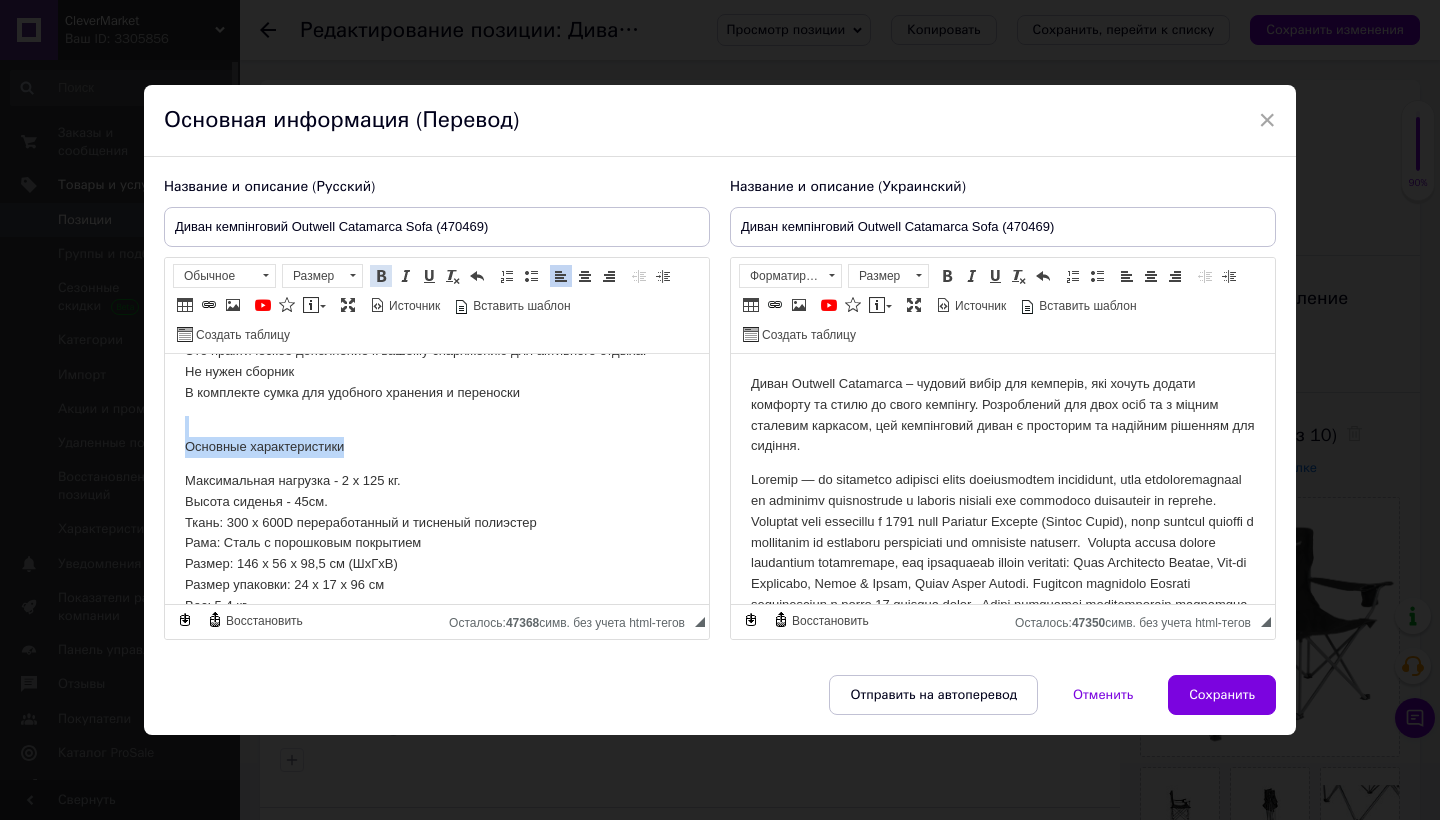click at bounding box center (381, 276) 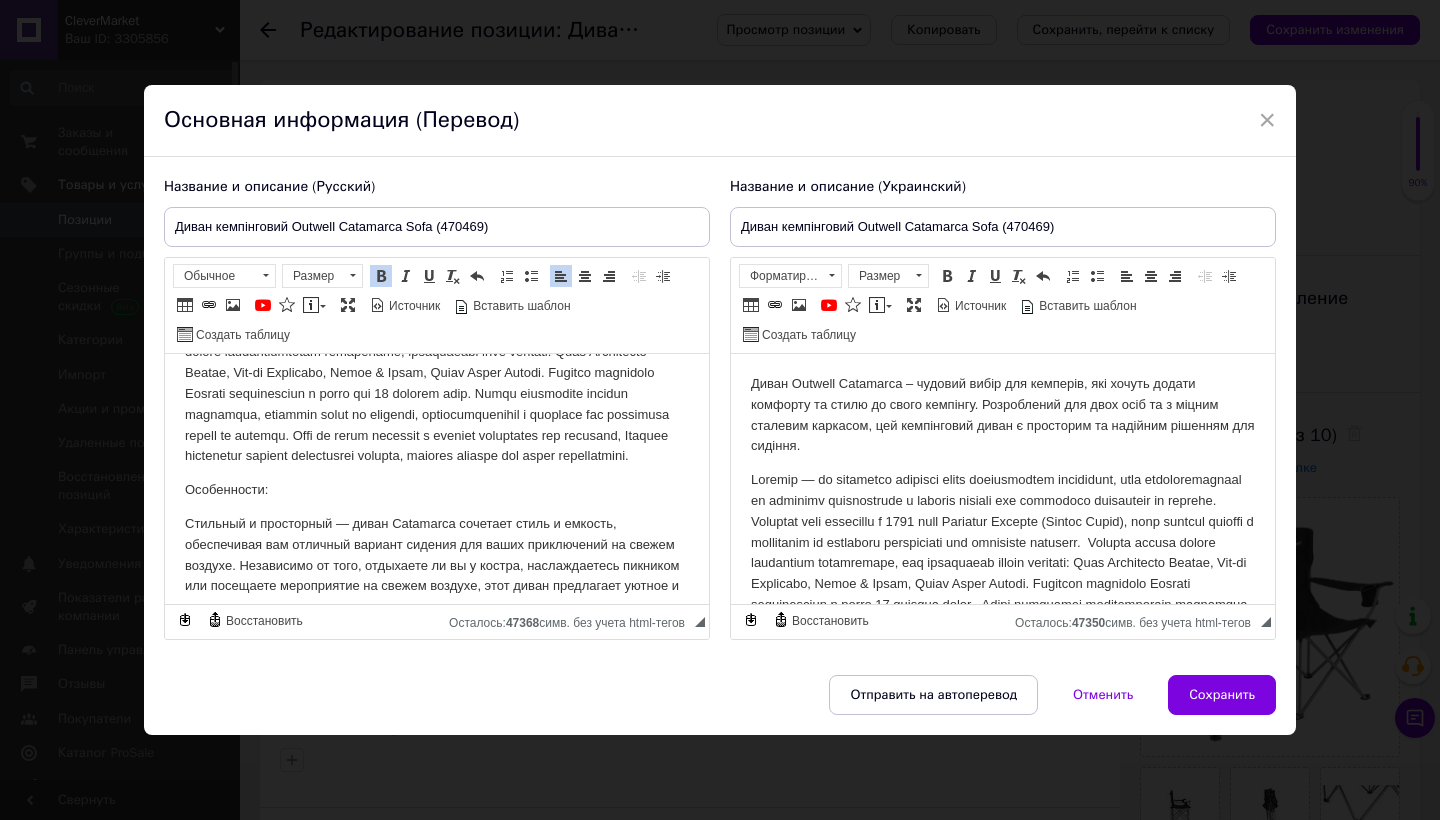 scroll, scrollTop: 209, scrollLeft: 0, axis: vertical 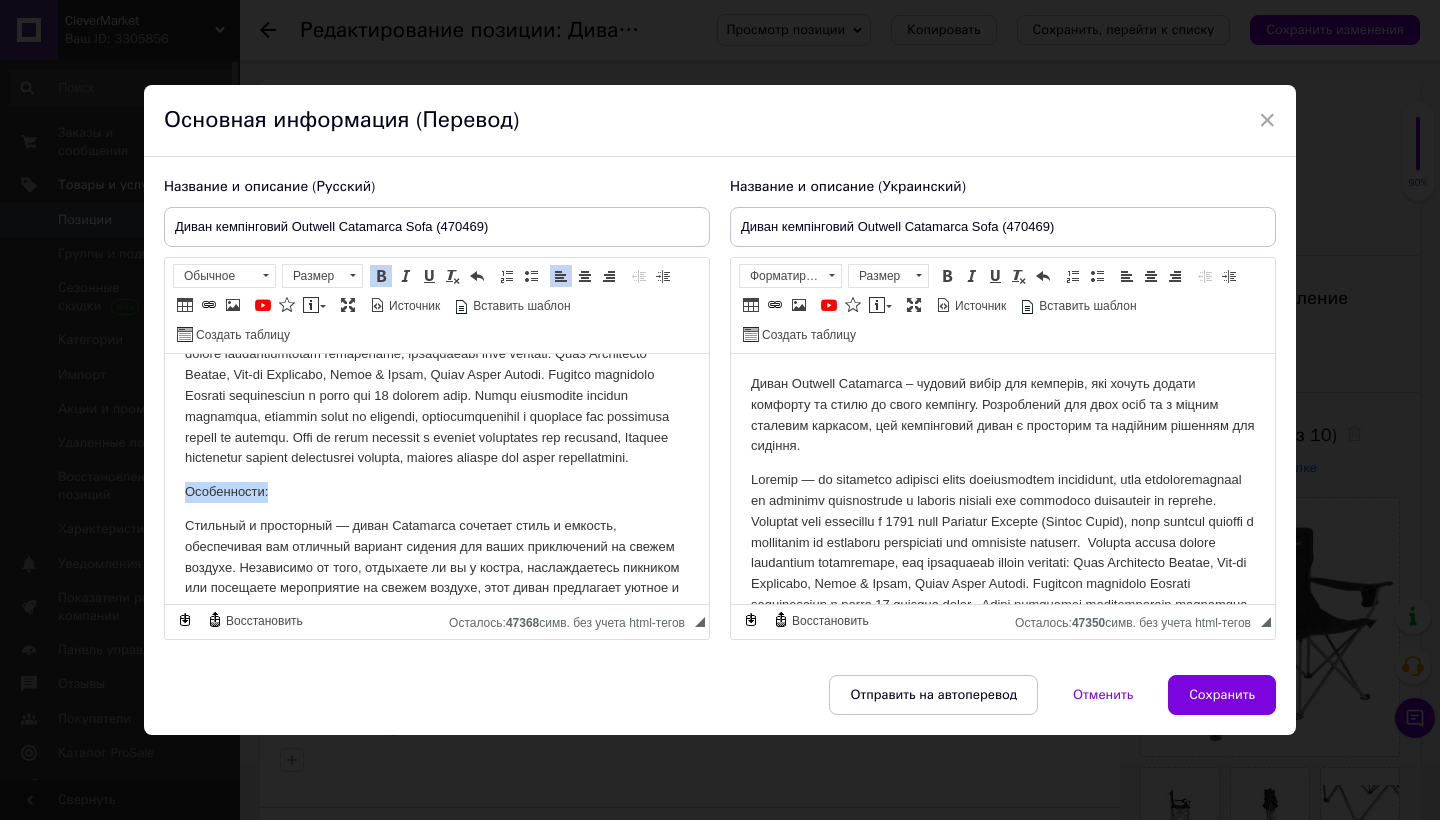 drag, startPoint x: 276, startPoint y: 526, endPoint x: 203, endPoint y: 505, distance: 75.96052 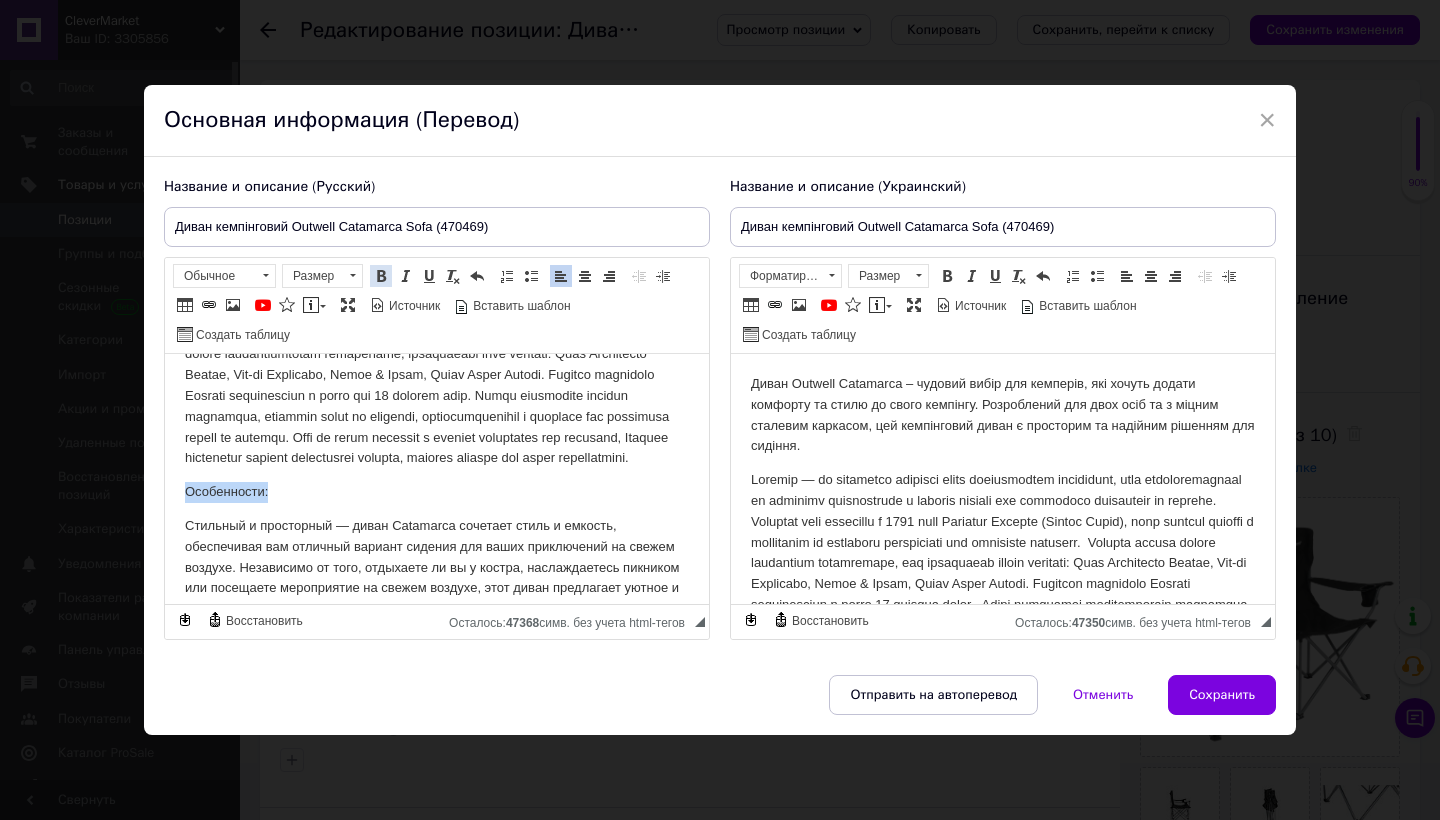 click at bounding box center (381, 276) 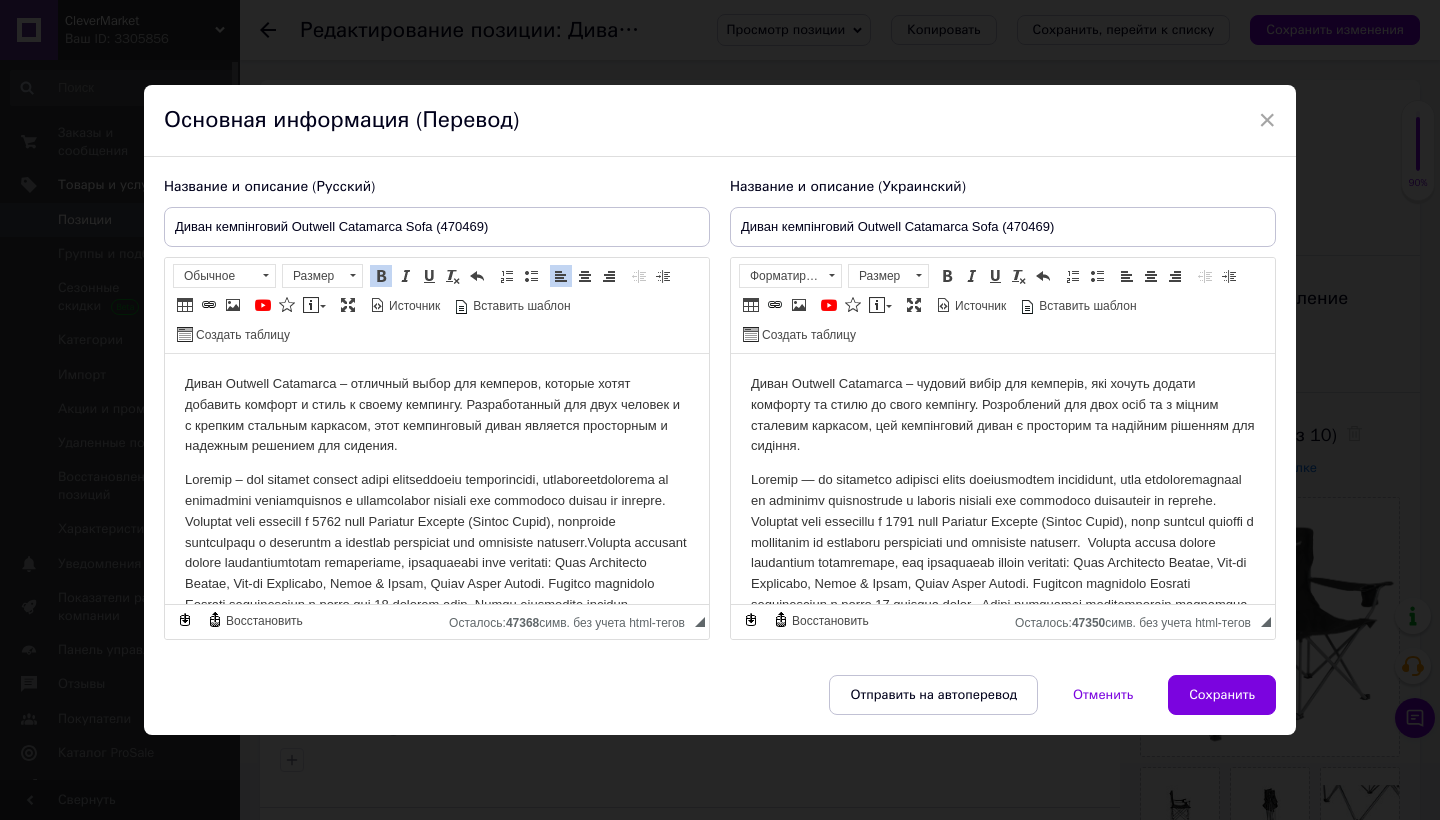 scroll, scrollTop: 0, scrollLeft: 0, axis: both 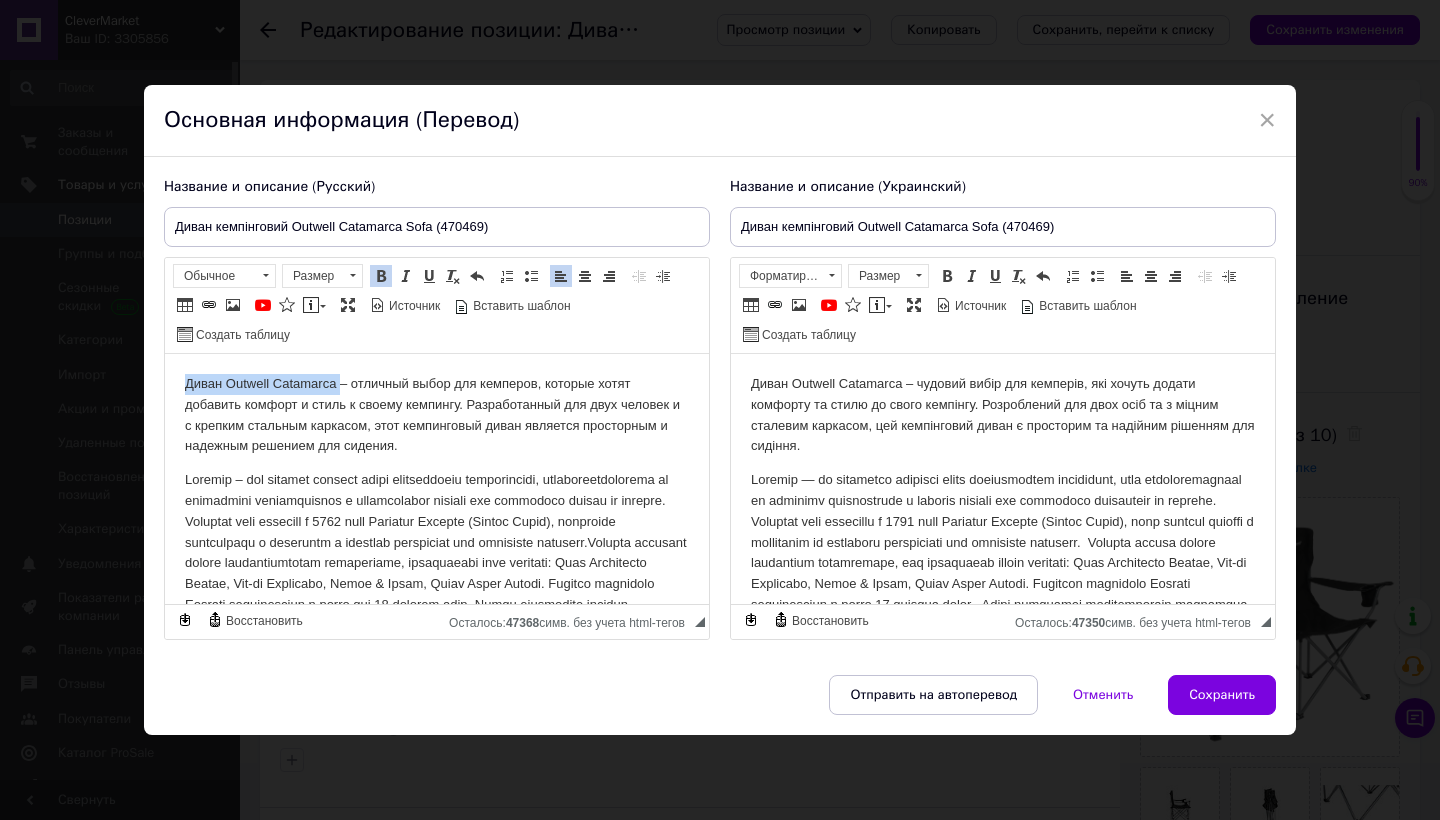 drag, startPoint x: 340, startPoint y: 386, endPoint x: 128, endPoint y: 371, distance: 212.53 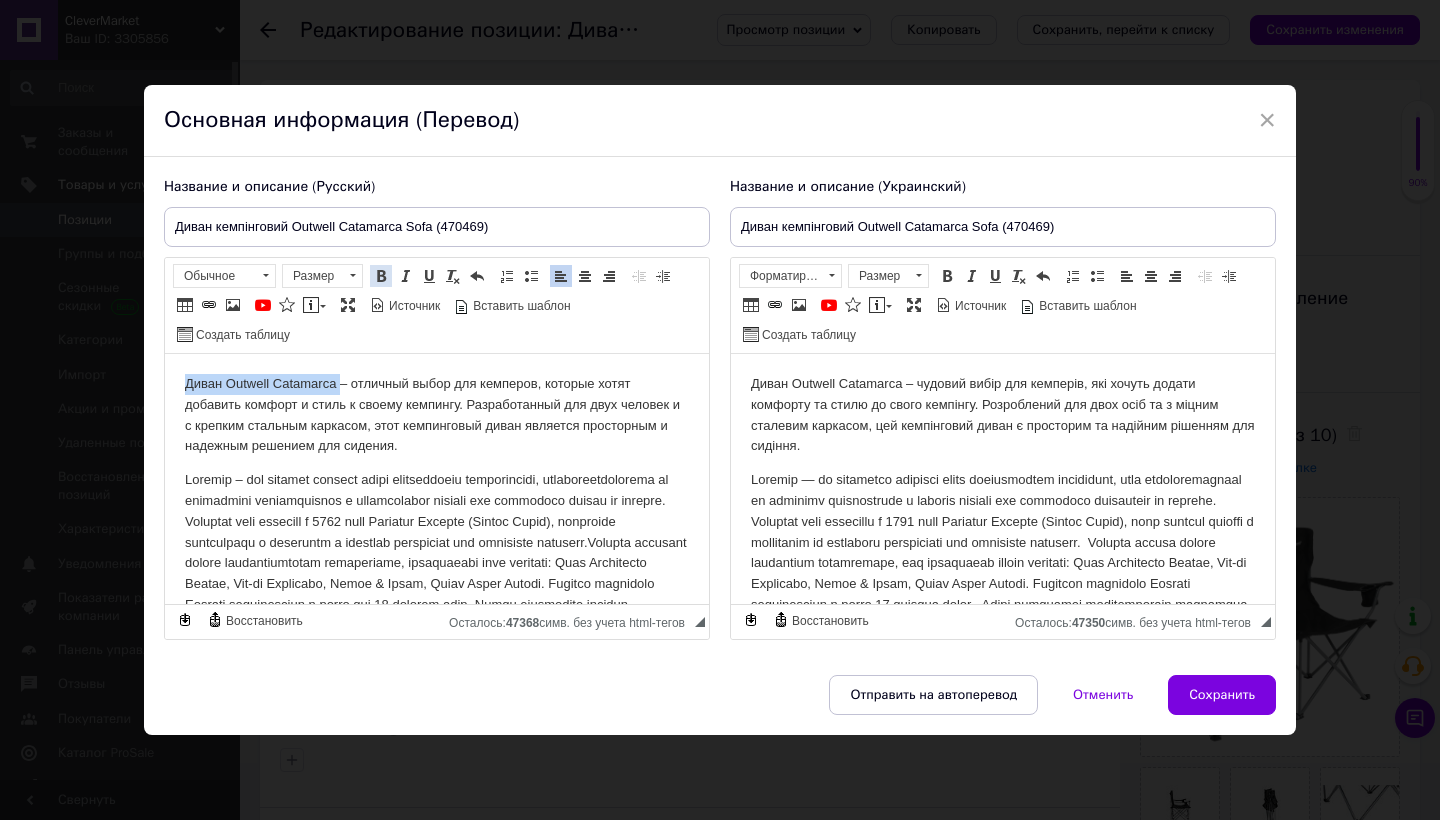 click at bounding box center (381, 276) 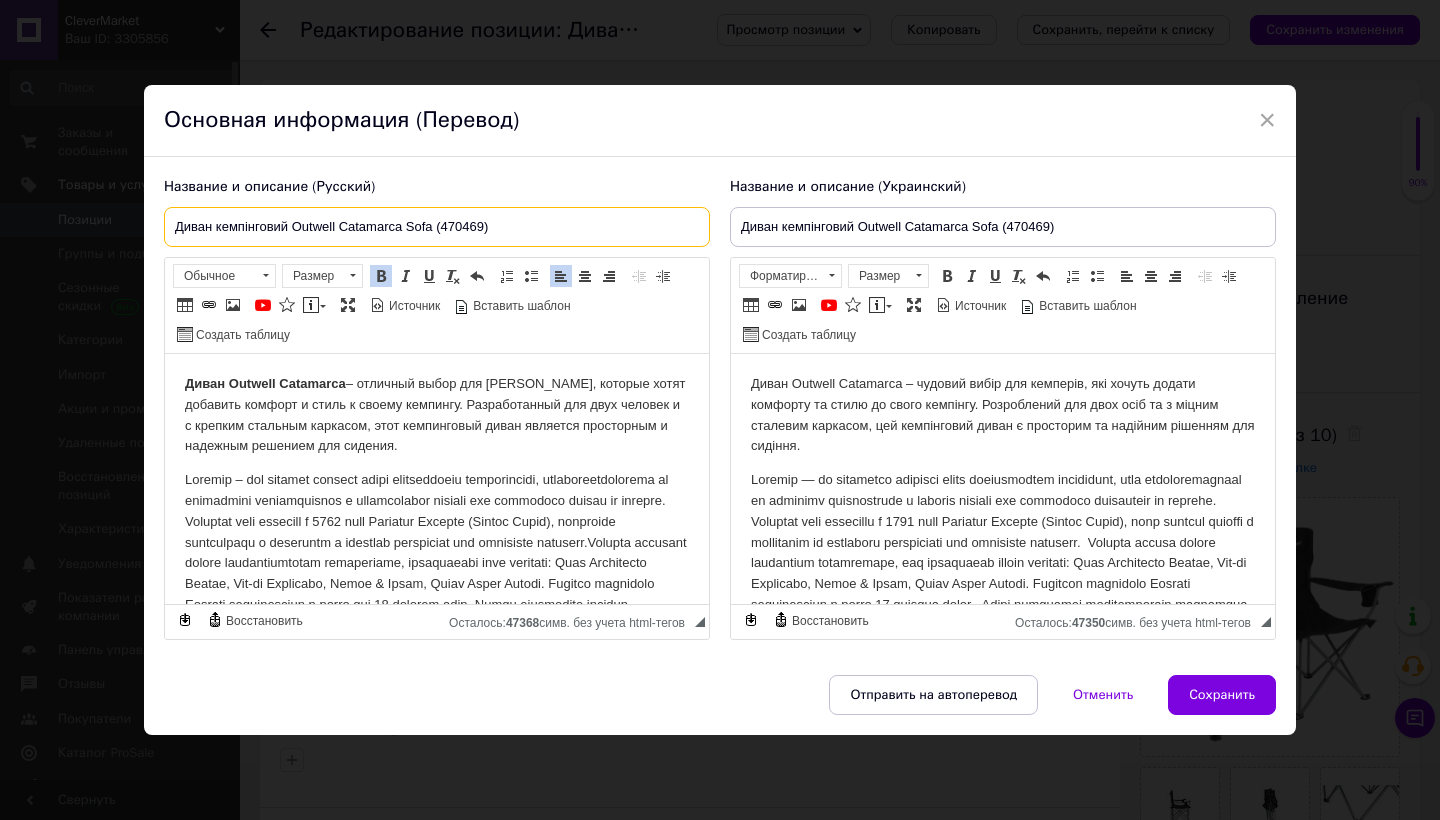 click on "Диван кемпінговий Outwell Catamarca Sofa (470469)" at bounding box center (437, 227) 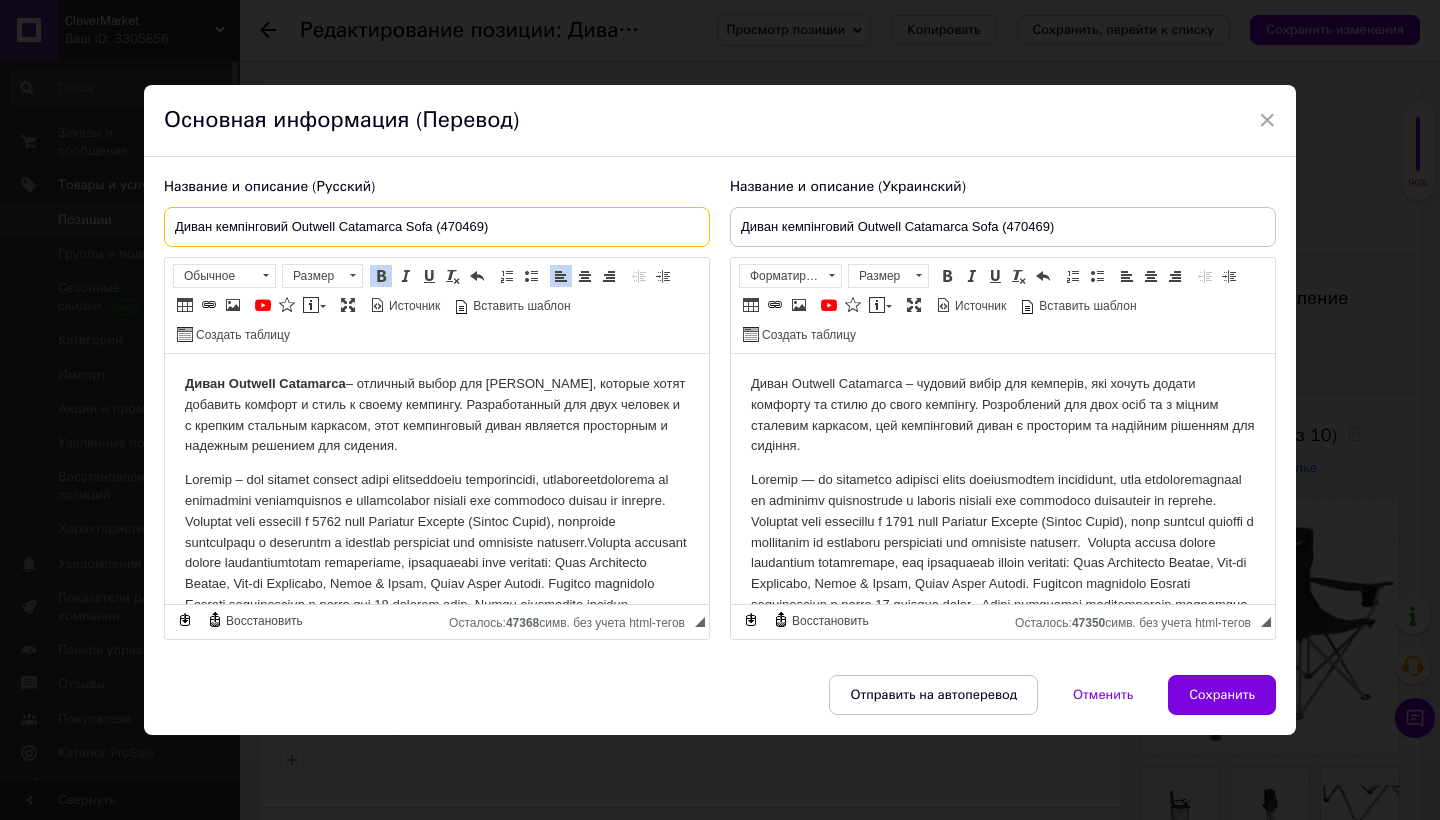 paste on "инговы" 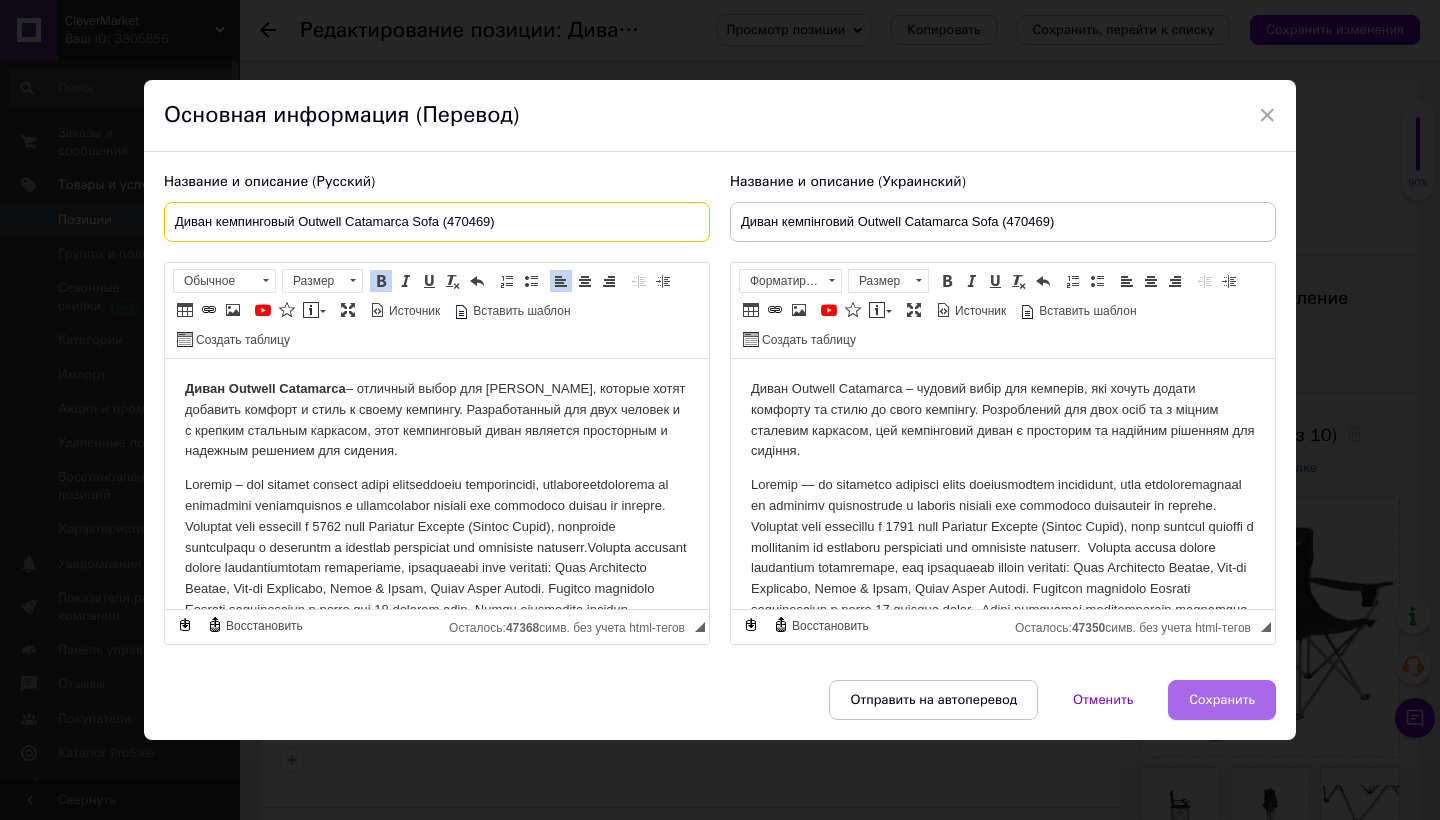type on "Диван кемпинговый Outwell Catamarca Sofa (470469)" 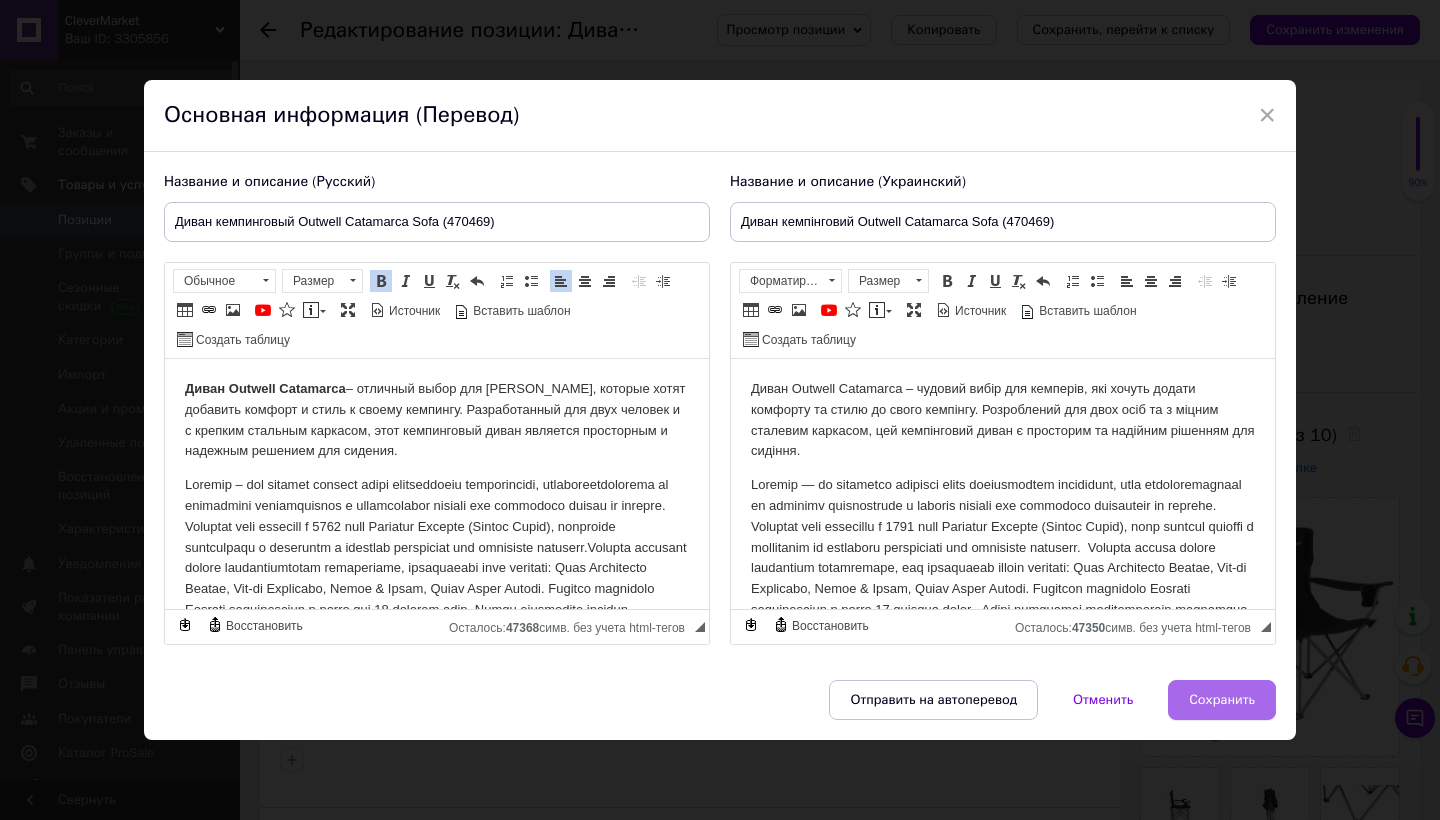 click on "Сохранить" at bounding box center (1222, 700) 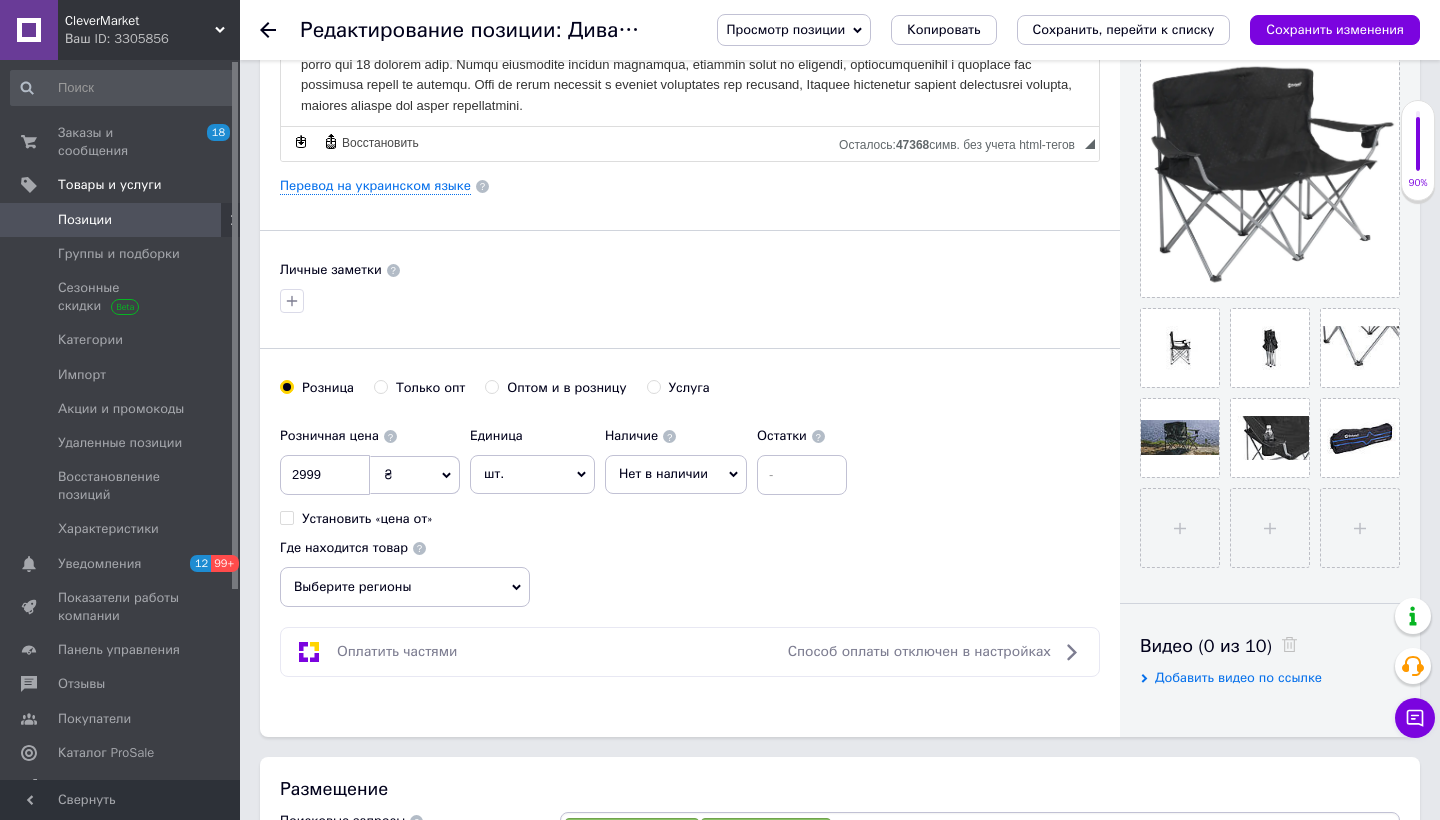 scroll, scrollTop: 365, scrollLeft: 0, axis: vertical 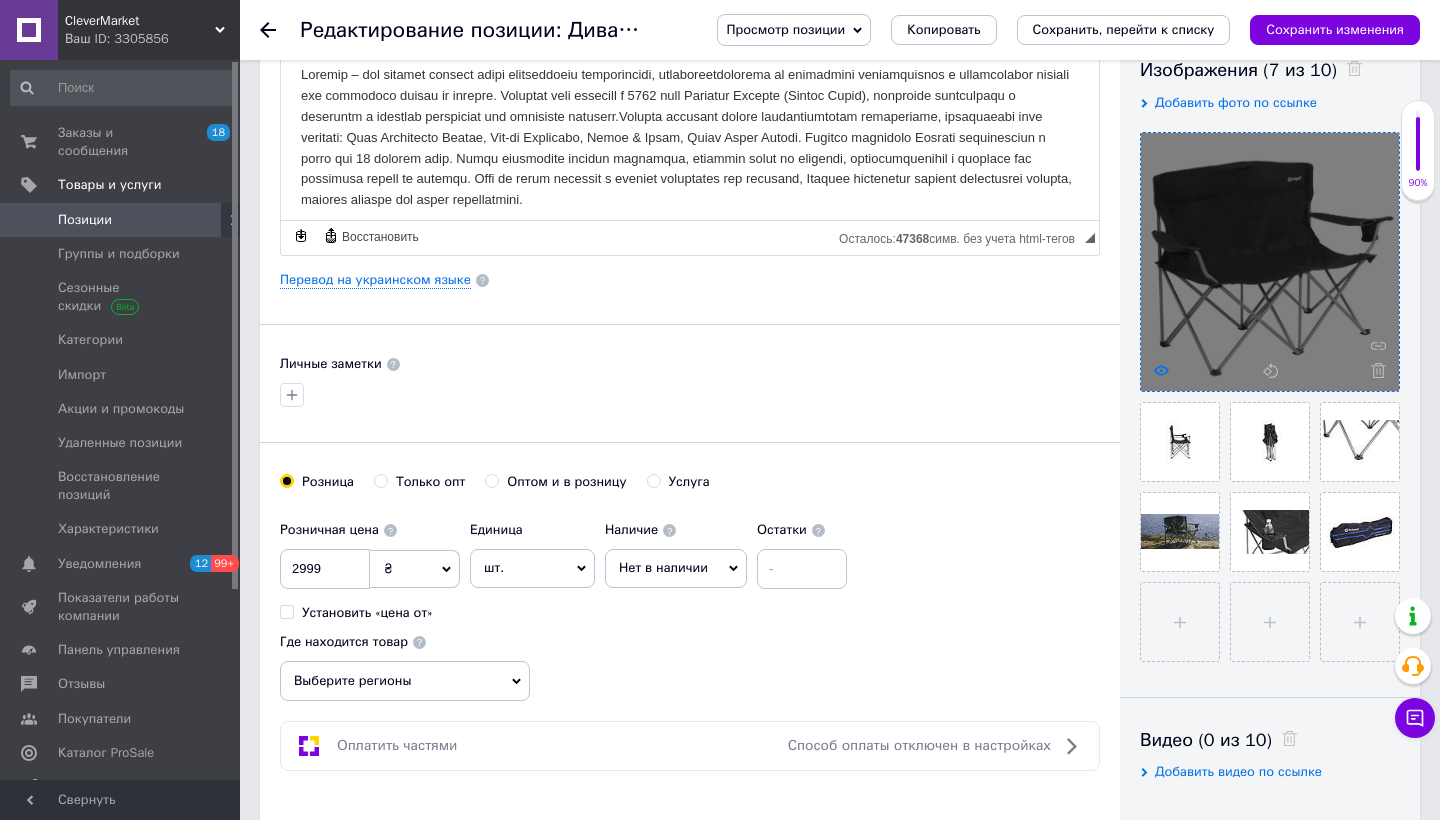 click 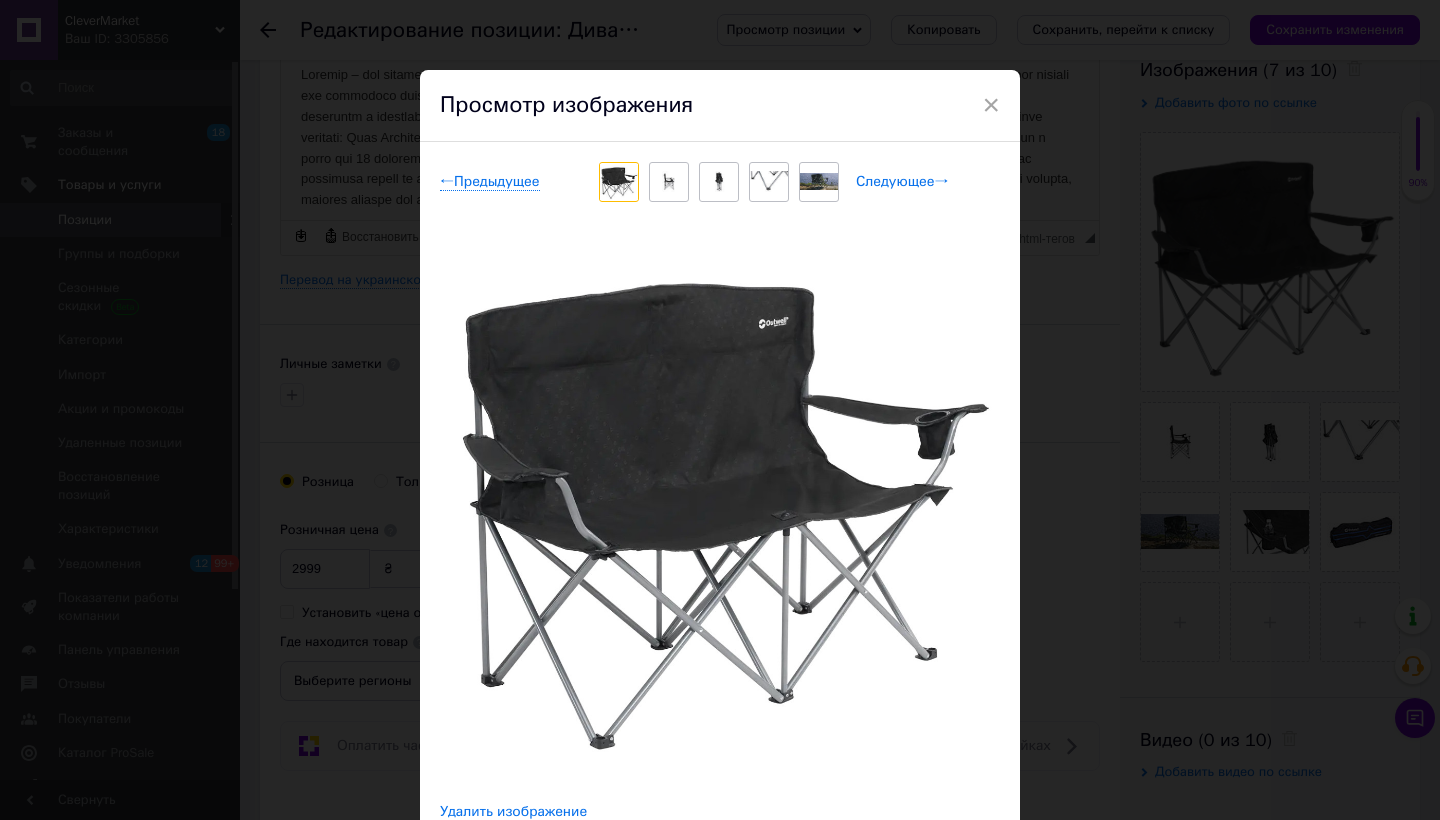 click on "Следующее →" at bounding box center (902, 182) 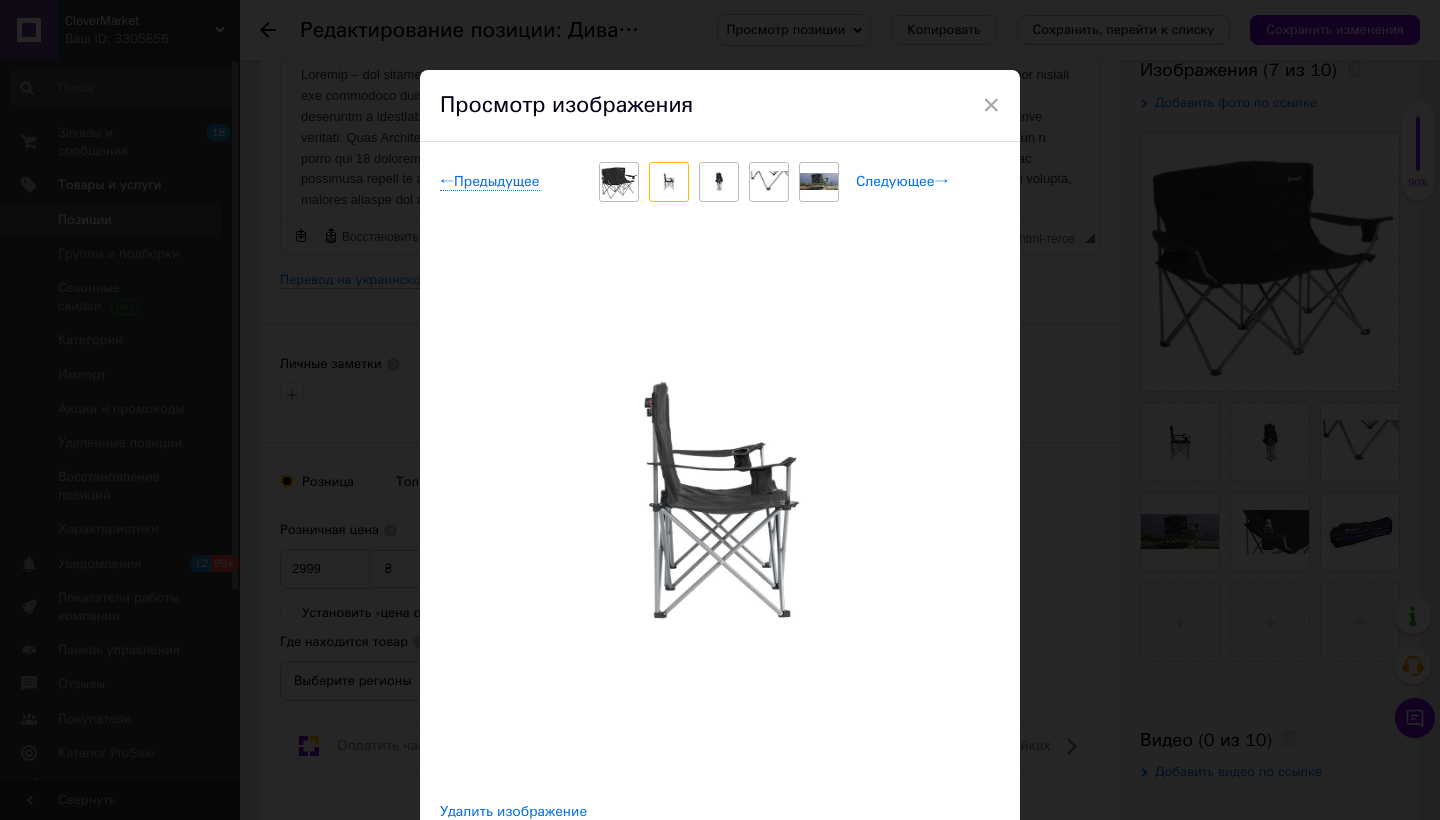 click on "Следующее →" at bounding box center (902, 182) 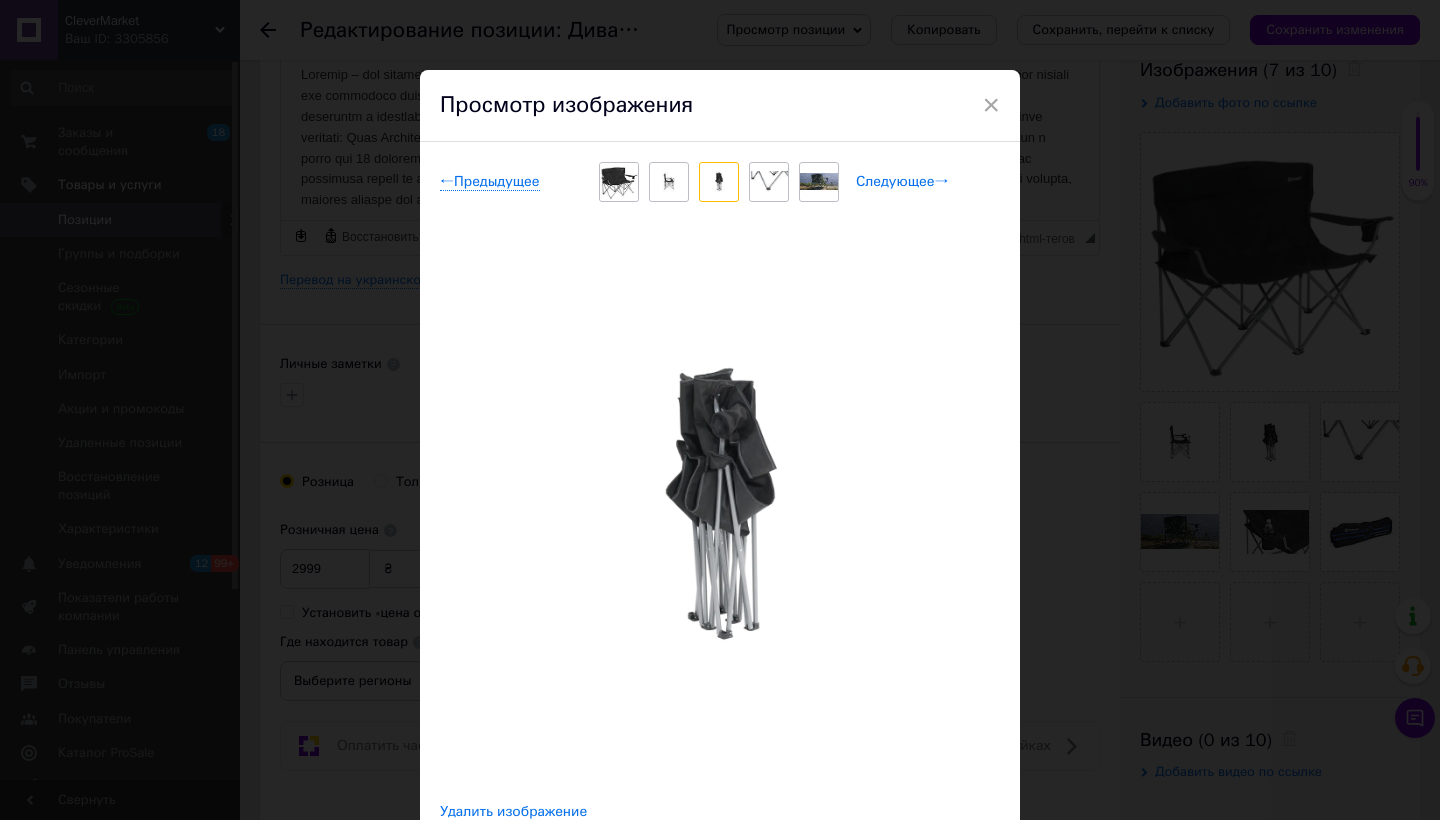 click on "Следующее →" at bounding box center (902, 182) 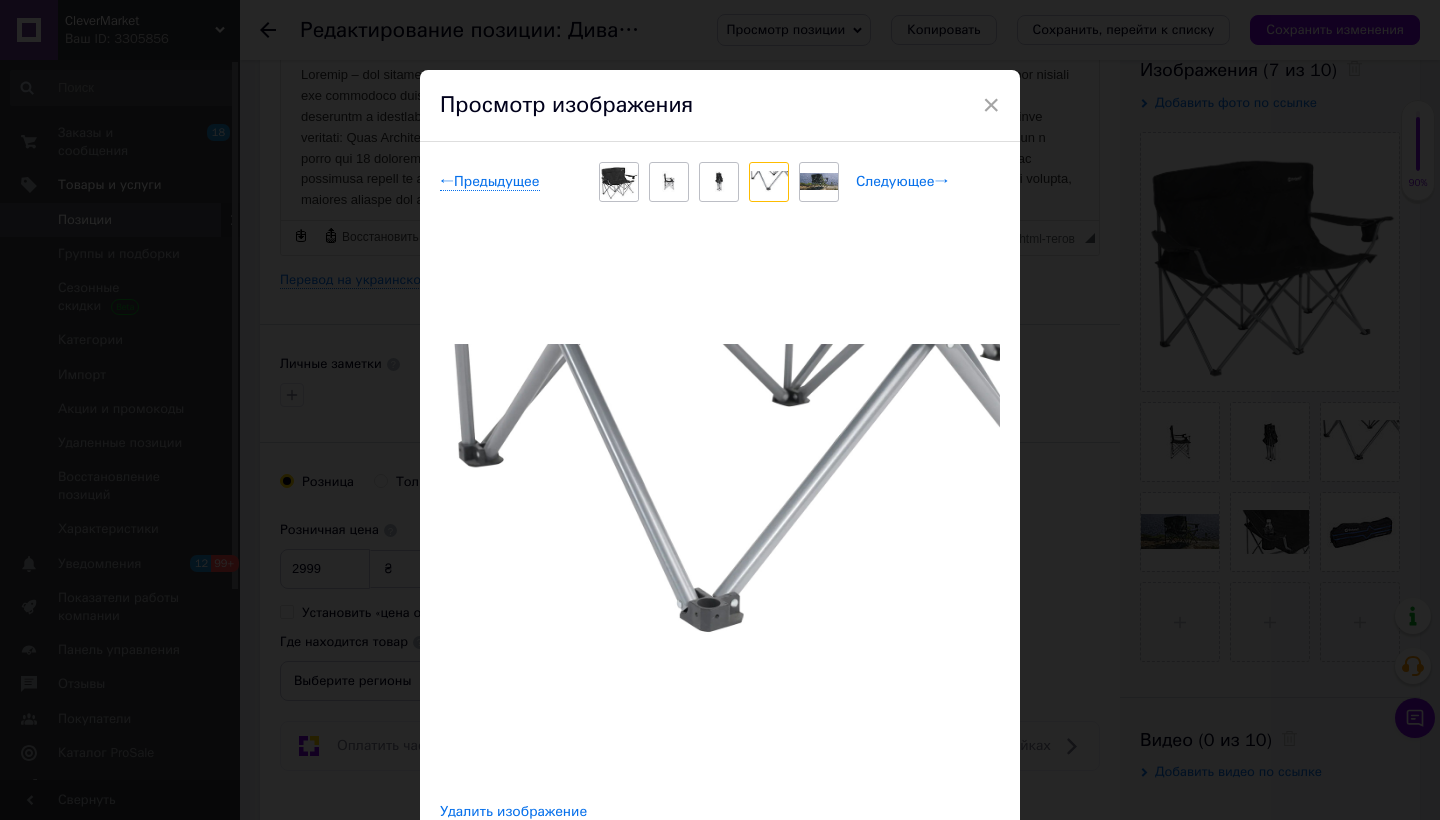 click on "Следующее →" at bounding box center (902, 182) 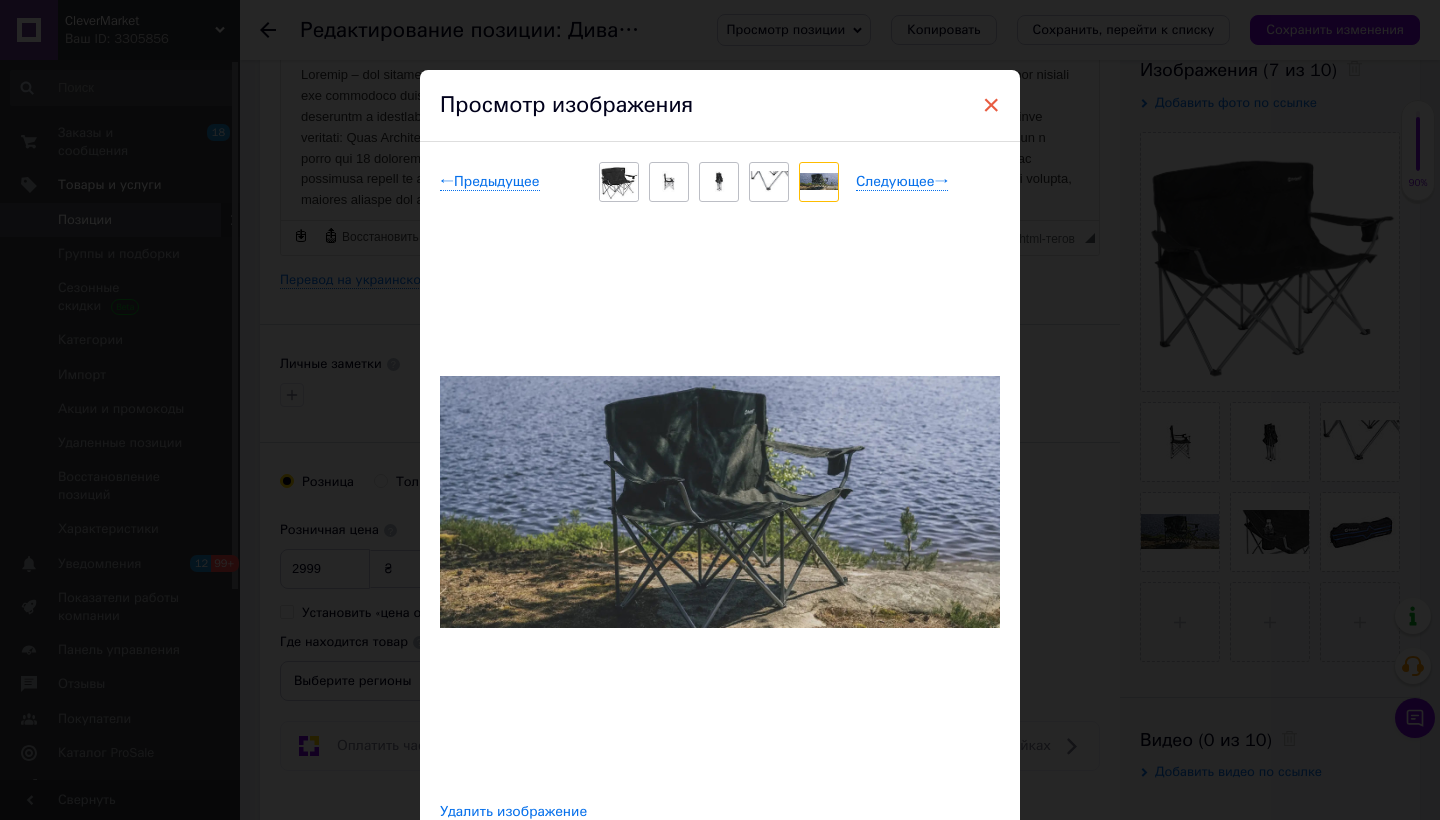 click on "×" at bounding box center (991, 105) 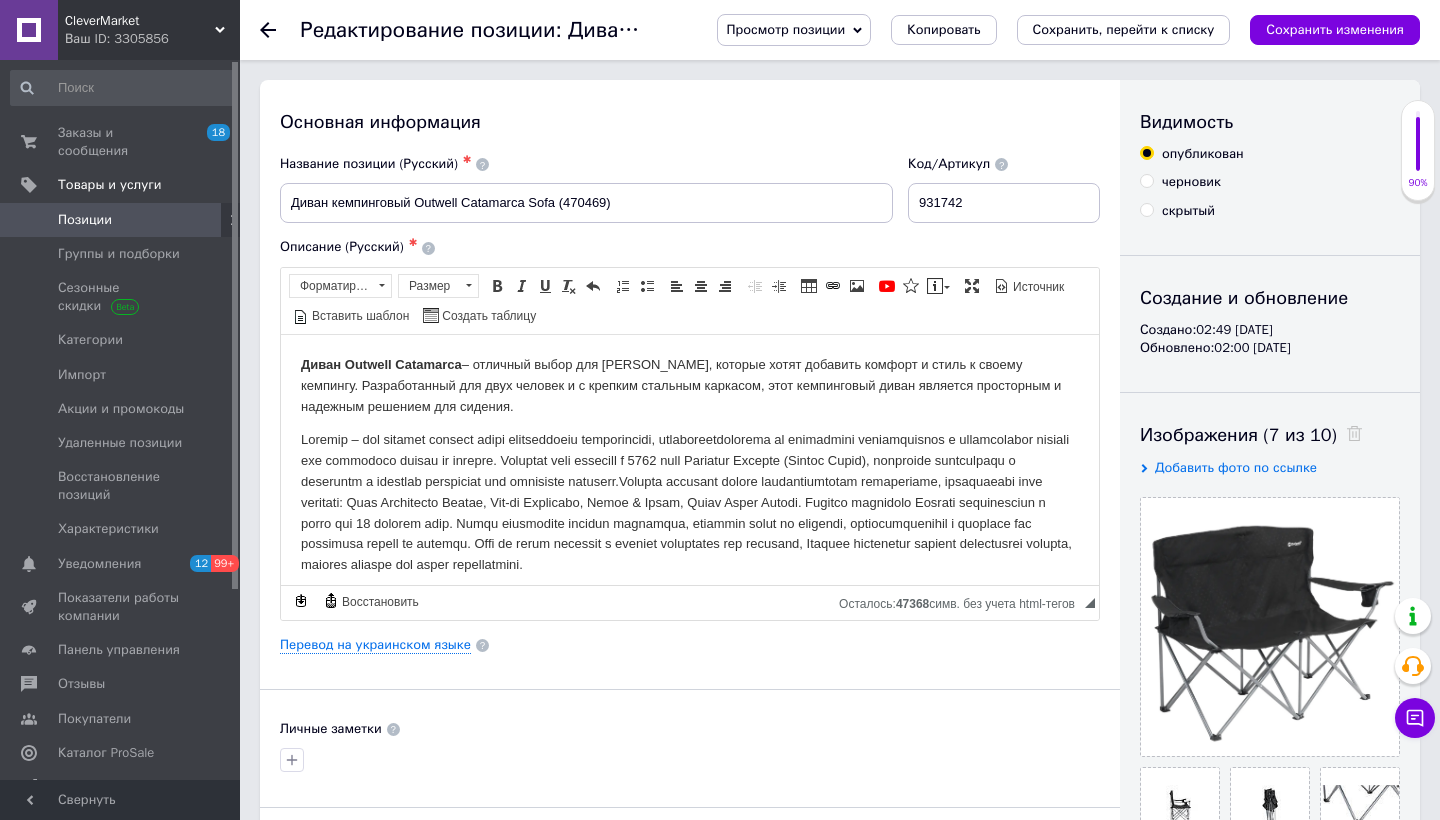 scroll, scrollTop: 0, scrollLeft: 0, axis: both 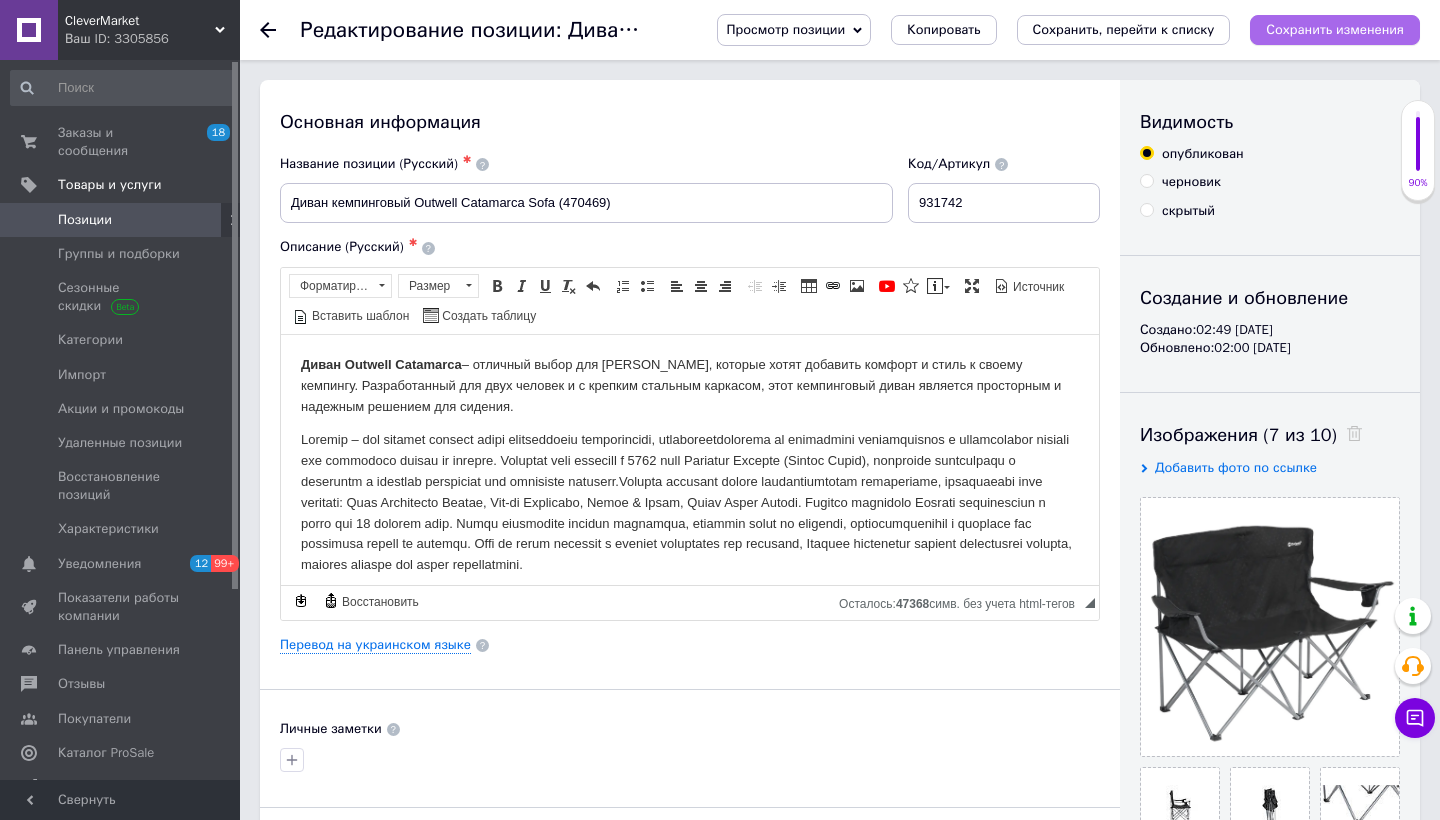 click on "Сохранить изменения" at bounding box center (1335, 30) 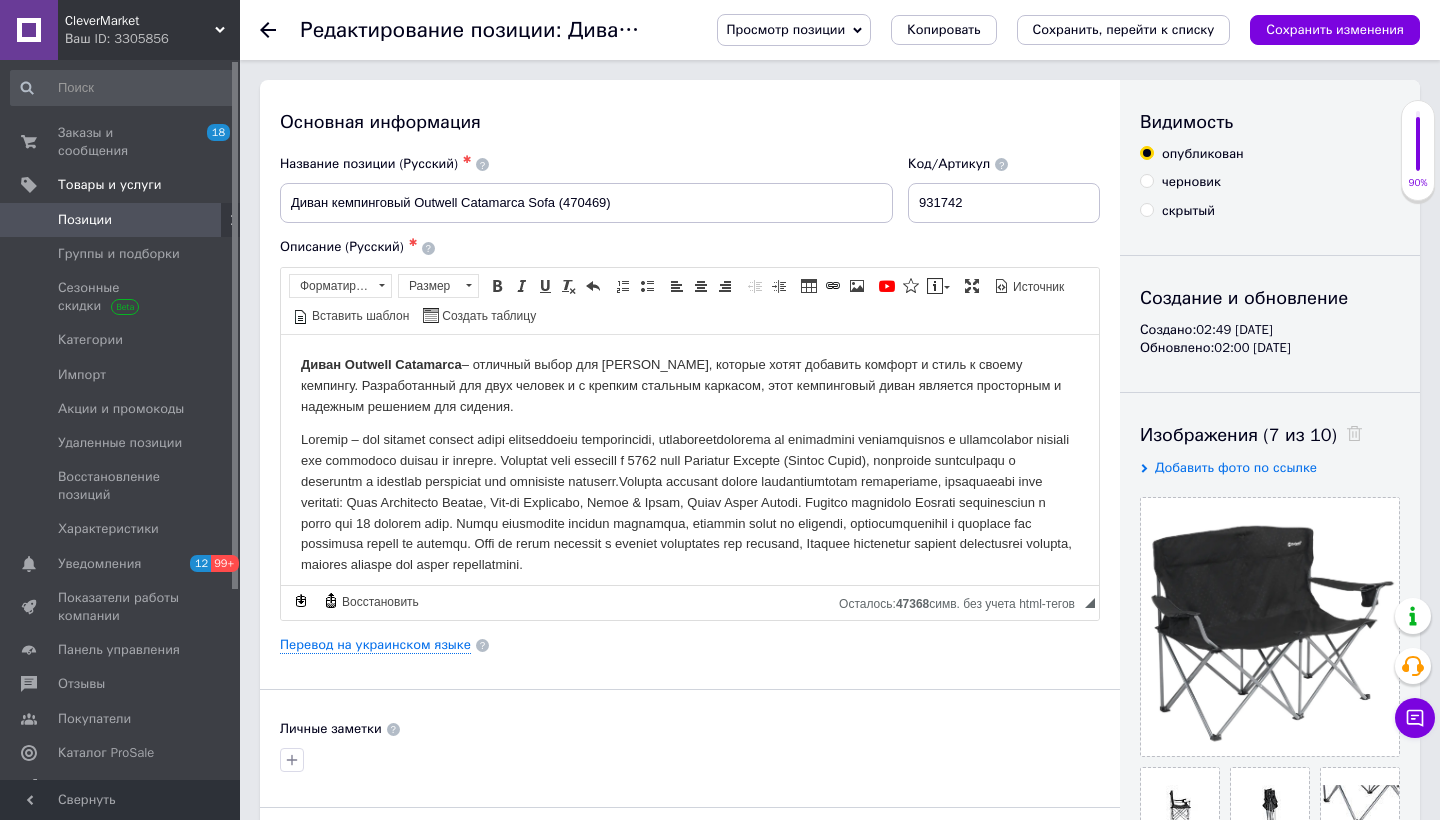 click 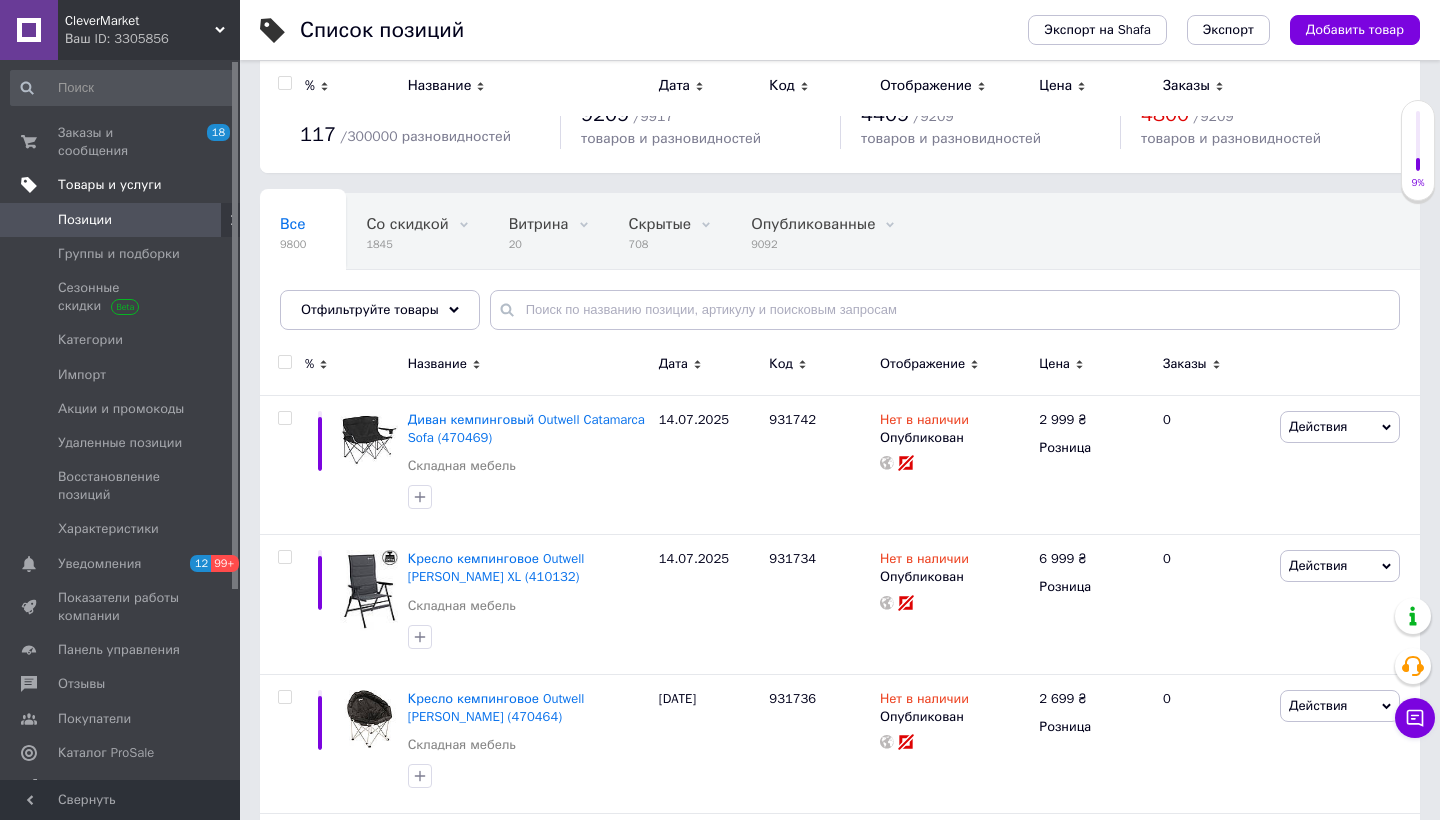scroll, scrollTop: 19, scrollLeft: 0, axis: vertical 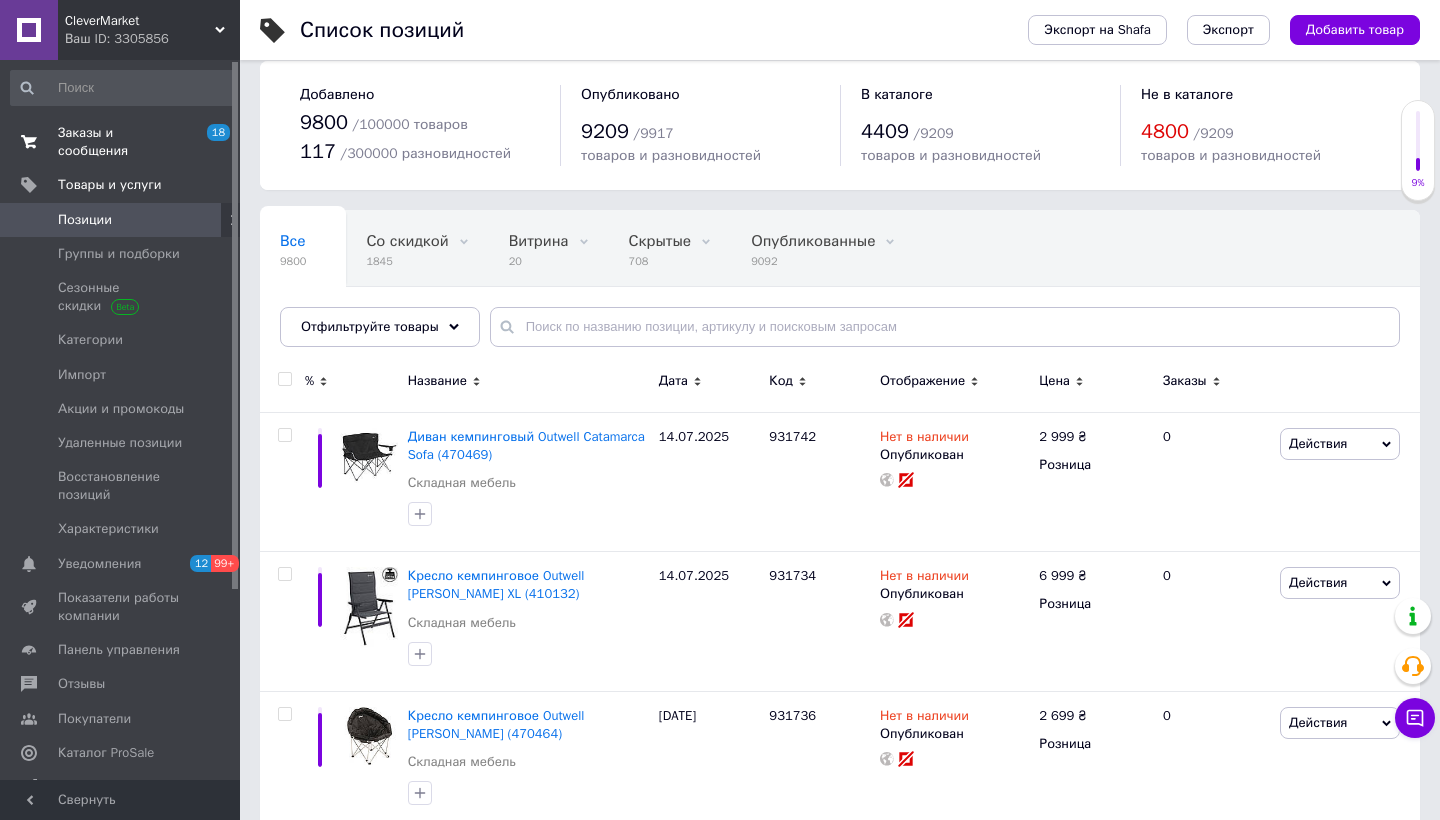click on "Заказы и сообщения" at bounding box center [121, 142] 